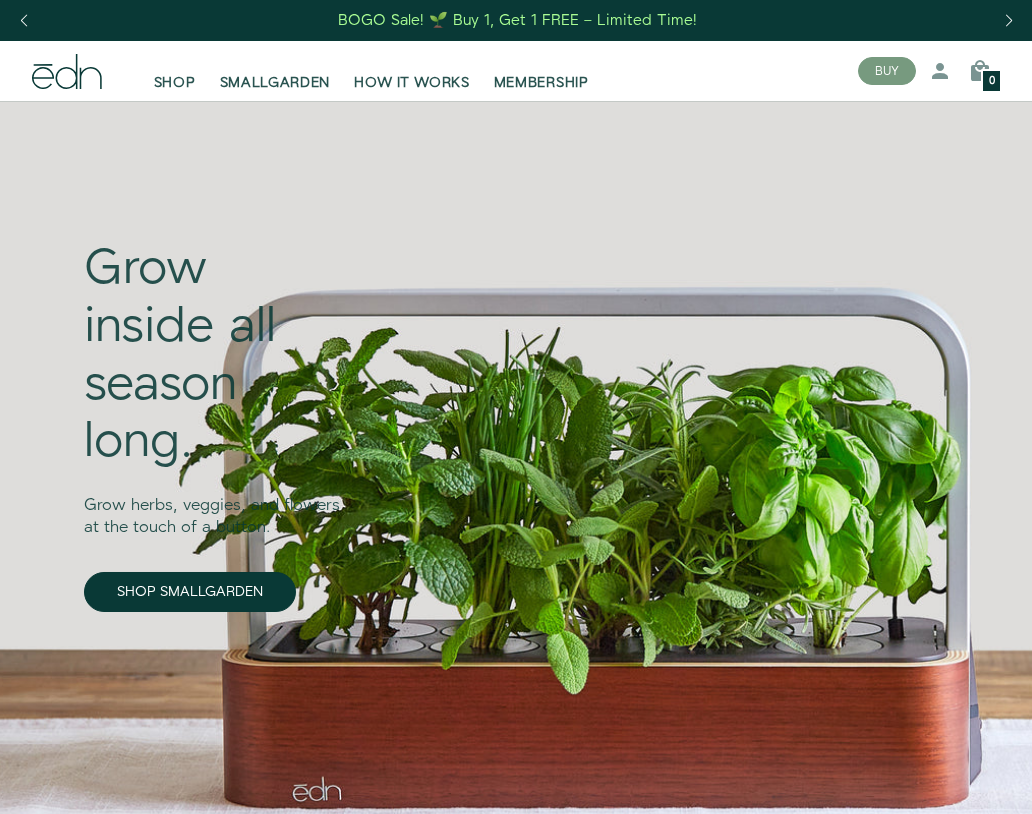 scroll, scrollTop: 0, scrollLeft: 0, axis: both 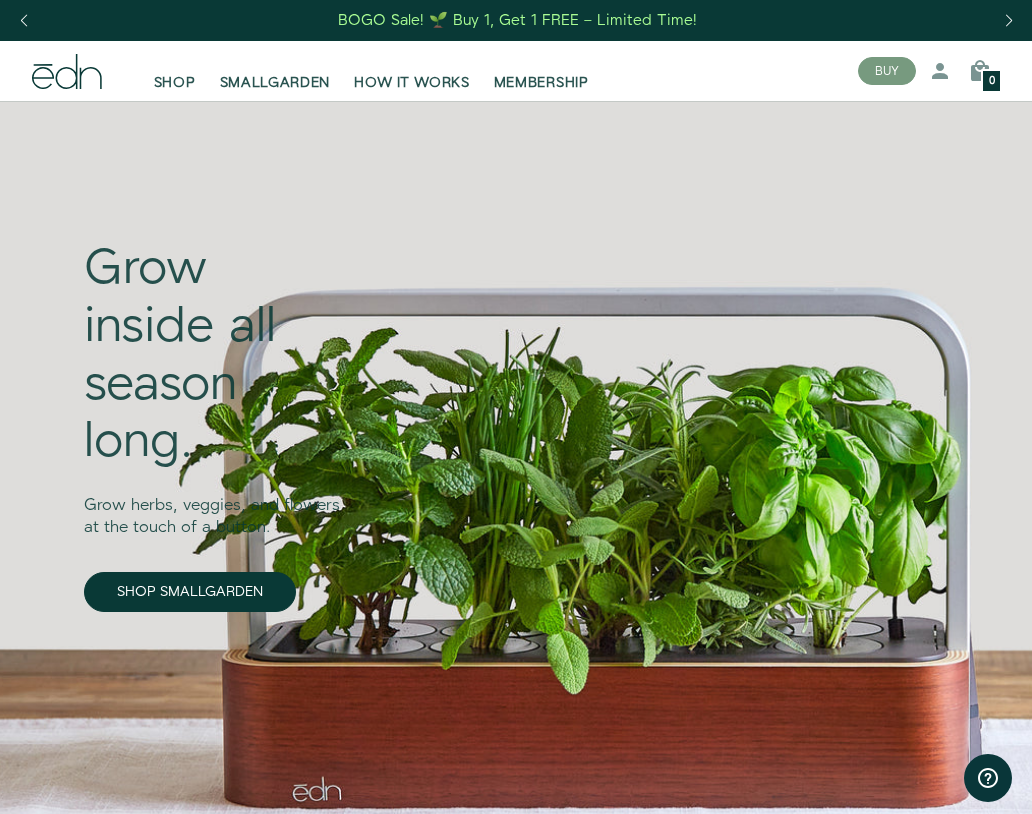 click on "Grow inside all season long.
Grow herbs, veggies, and flowers at the touch of a button.
SHOP SMALLGARDEN" at bounding box center (516, 508) 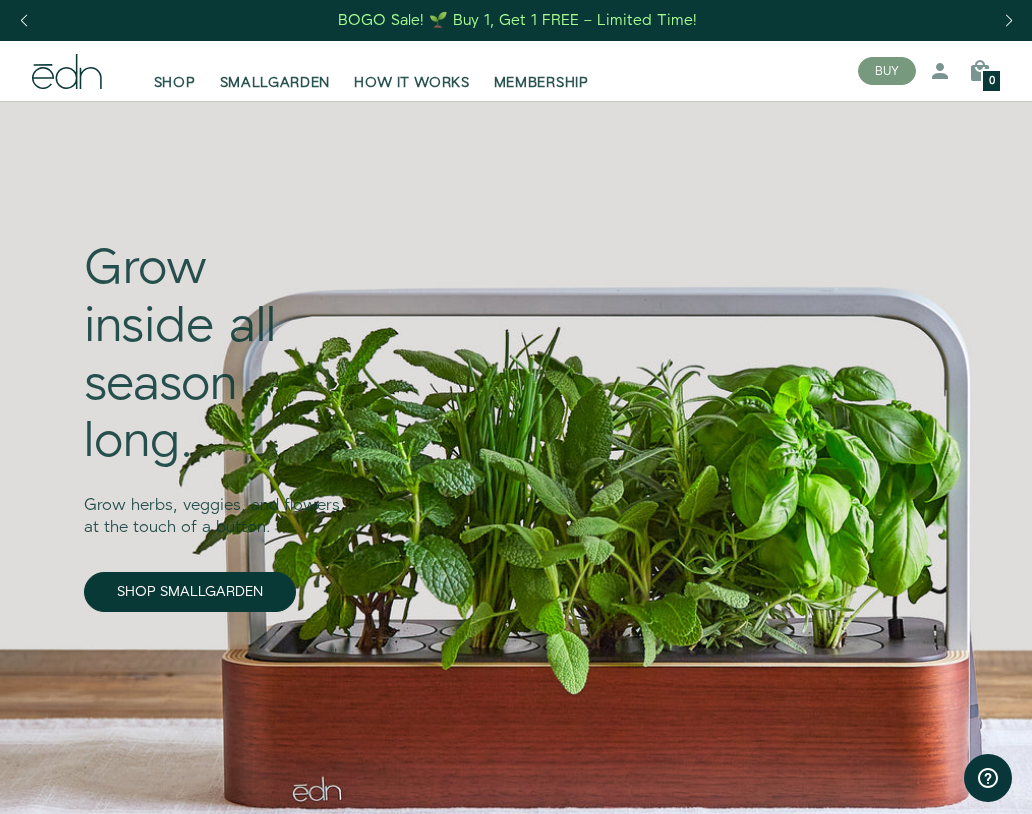 click on "MEMBERSHIP" at bounding box center [541, 83] 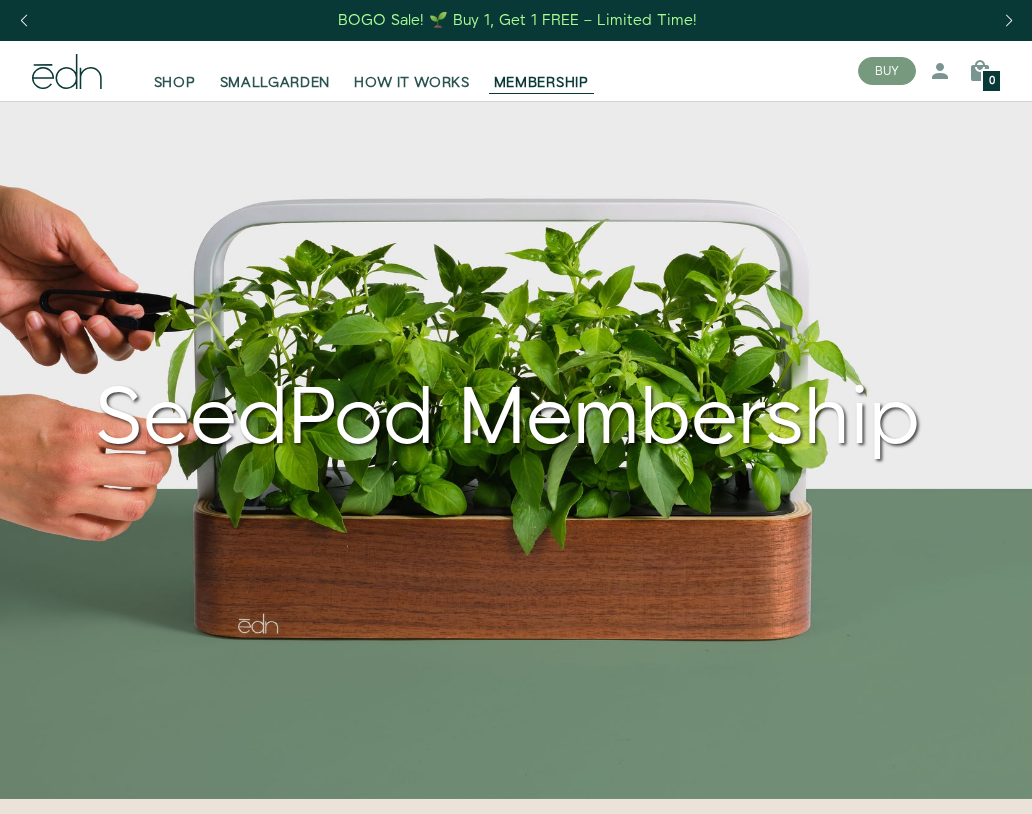 scroll, scrollTop: 0, scrollLeft: 0, axis: both 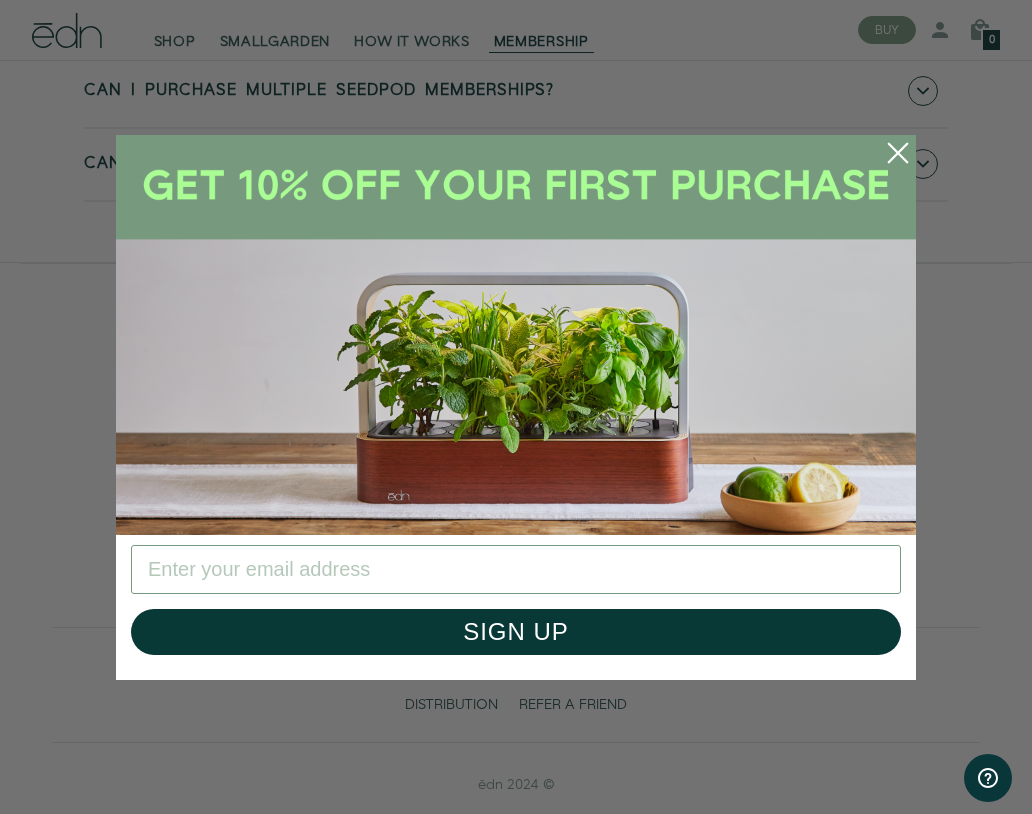 click 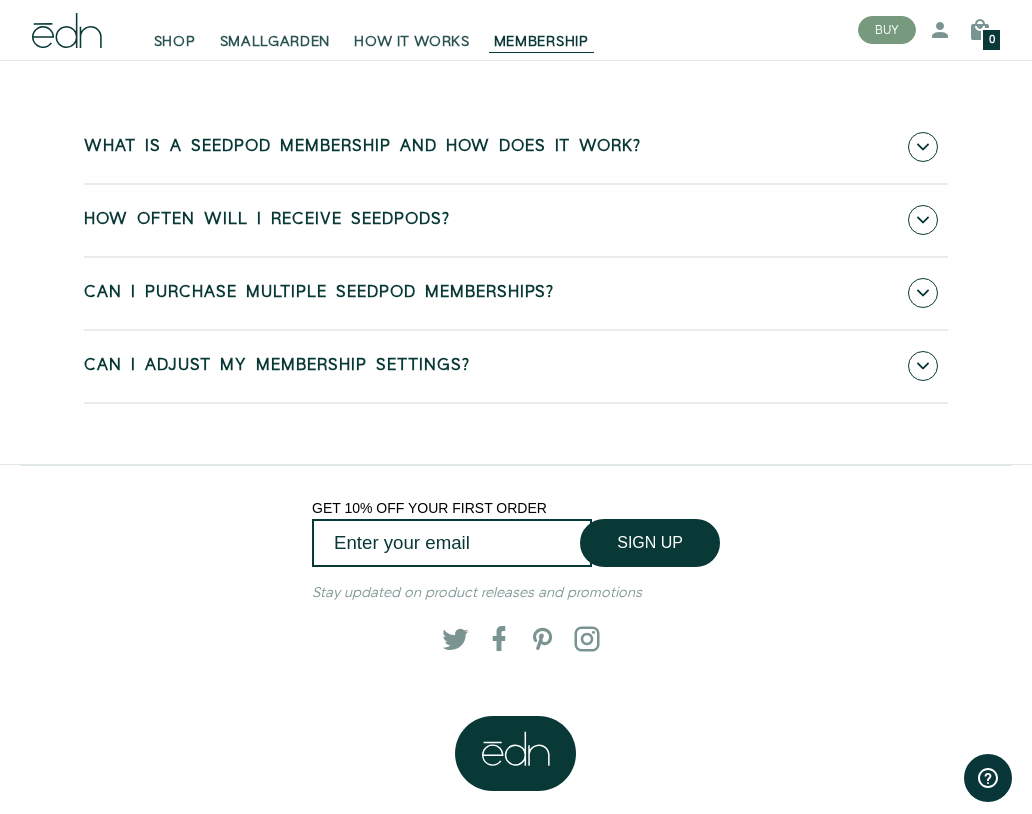scroll, scrollTop: 5704, scrollLeft: 0, axis: vertical 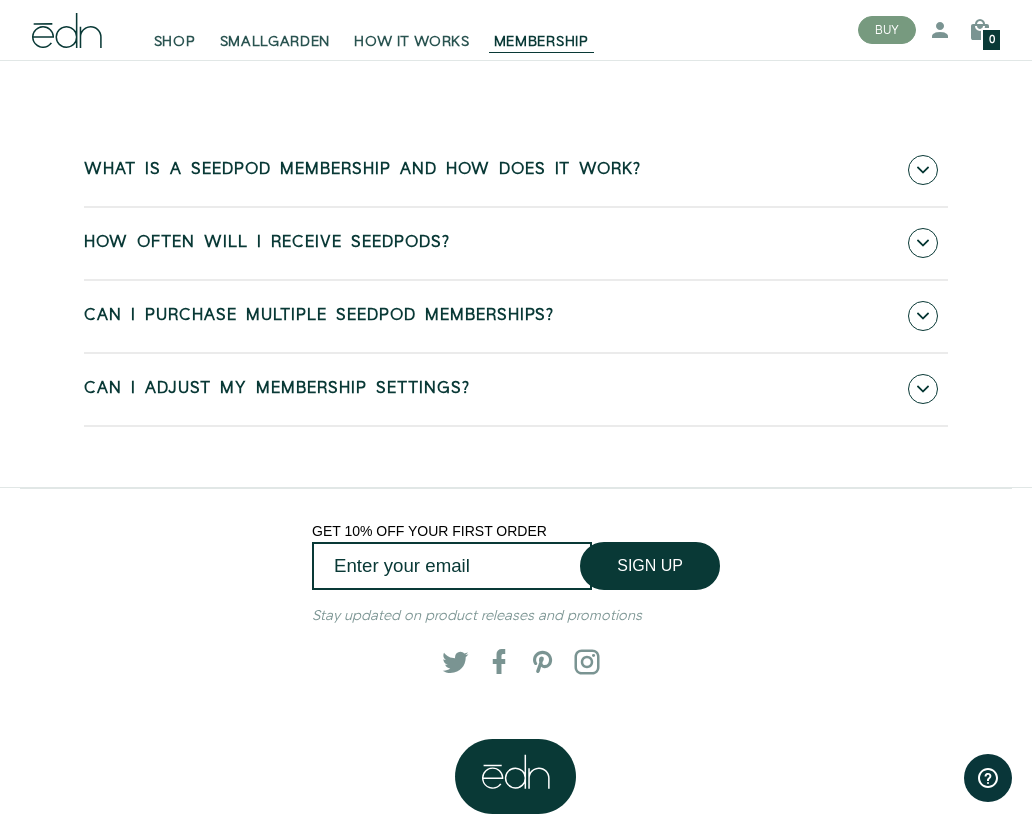 click on "Can I adjust my membership settings?" at bounding box center (277, 389) 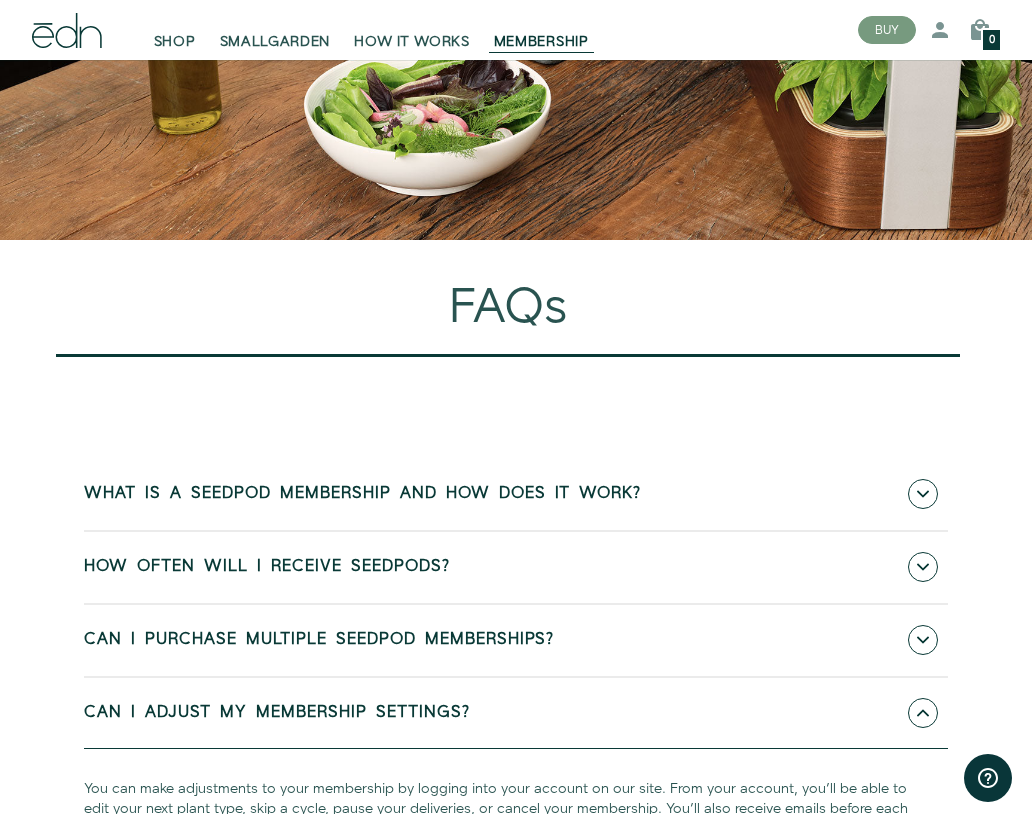scroll, scrollTop: 5379, scrollLeft: 0, axis: vertical 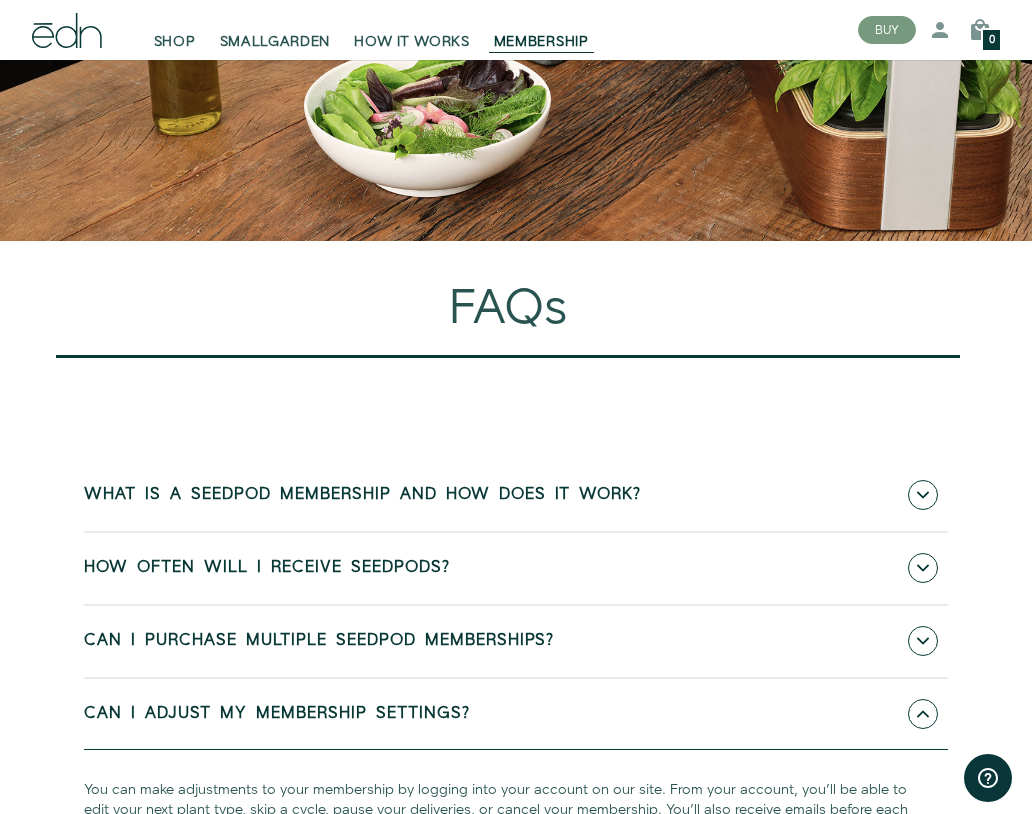 click at bounding box center (923, 495) 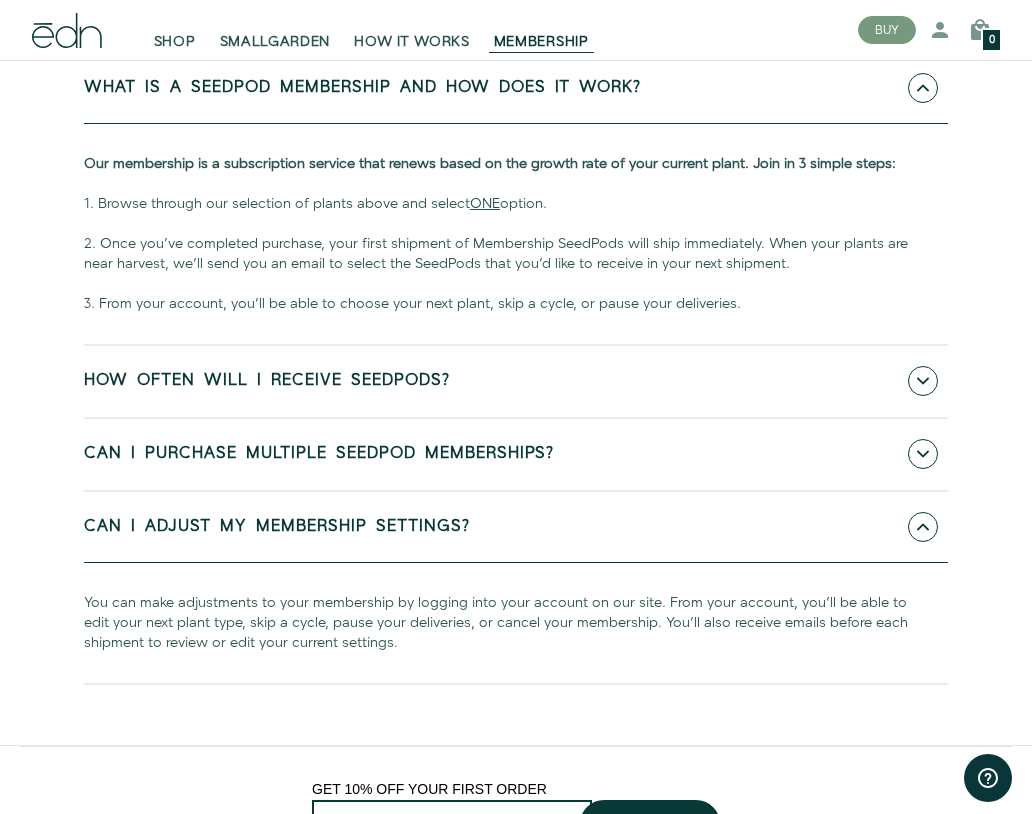 scroll, scrollTop: 5787, scrollLeft: 0, axis: vertical 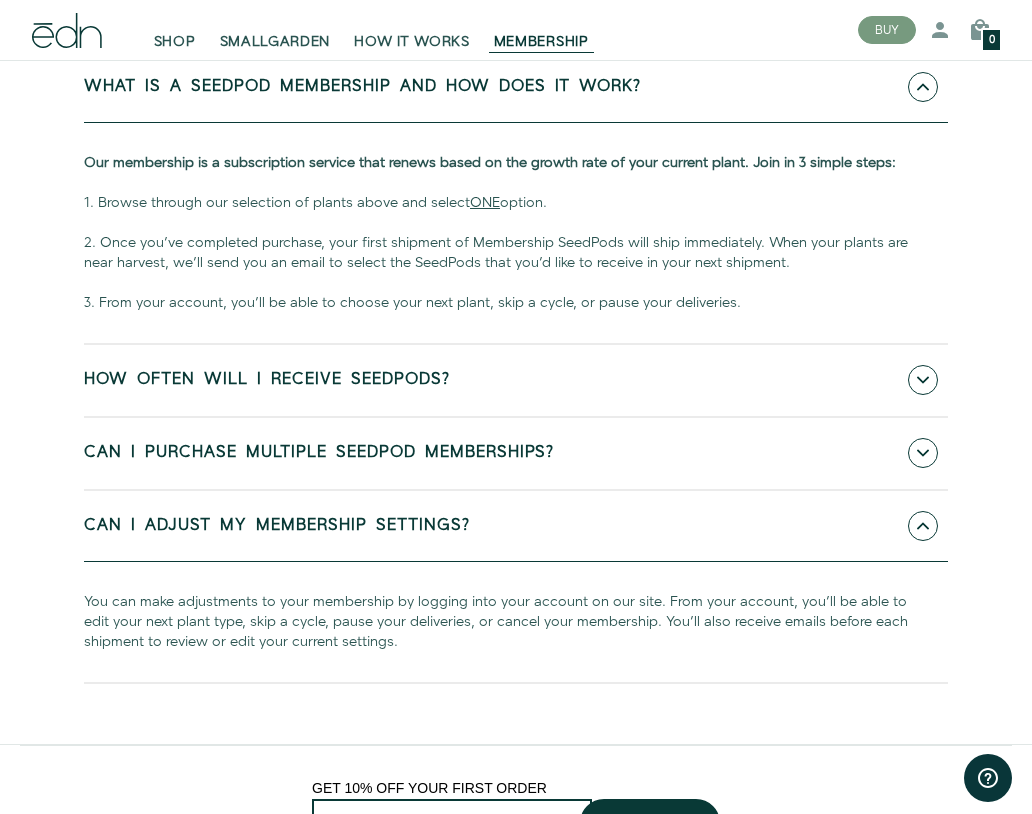 click on "ONE" at bounding box center (485, 203) 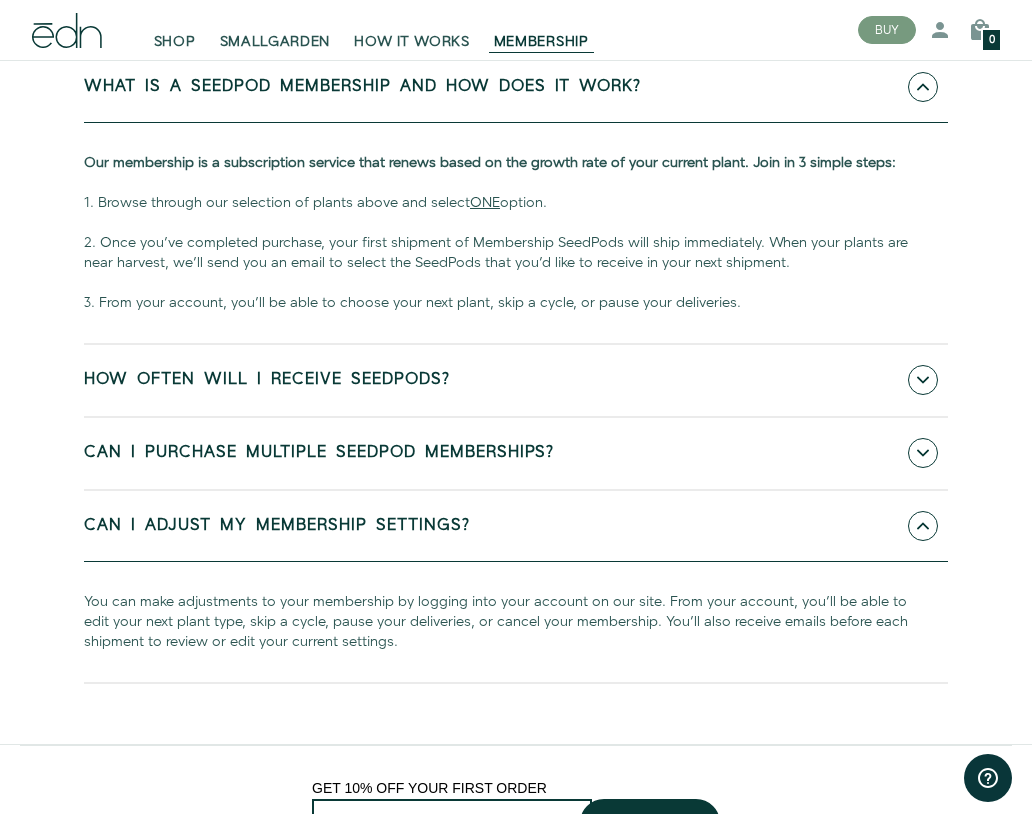 click on "How often will i receive Seedpods?" at bounding box center [516, 380] 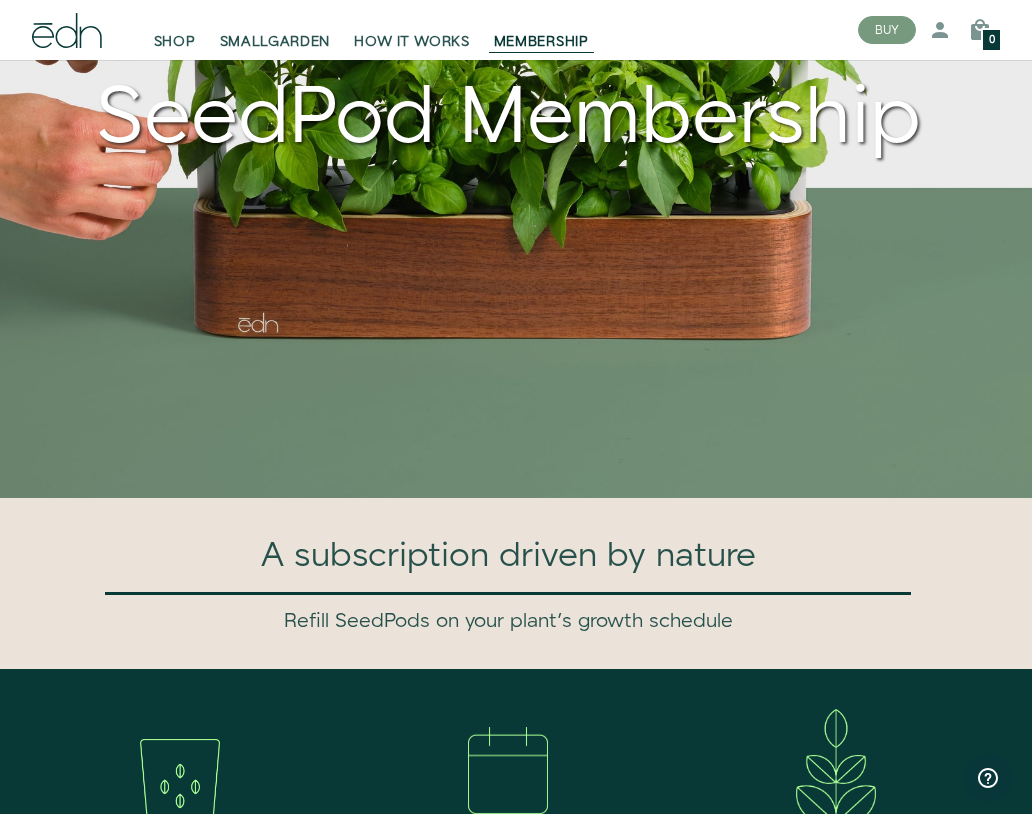 scroll, scrollTop: 0, scrollLeft: 0, axis: both 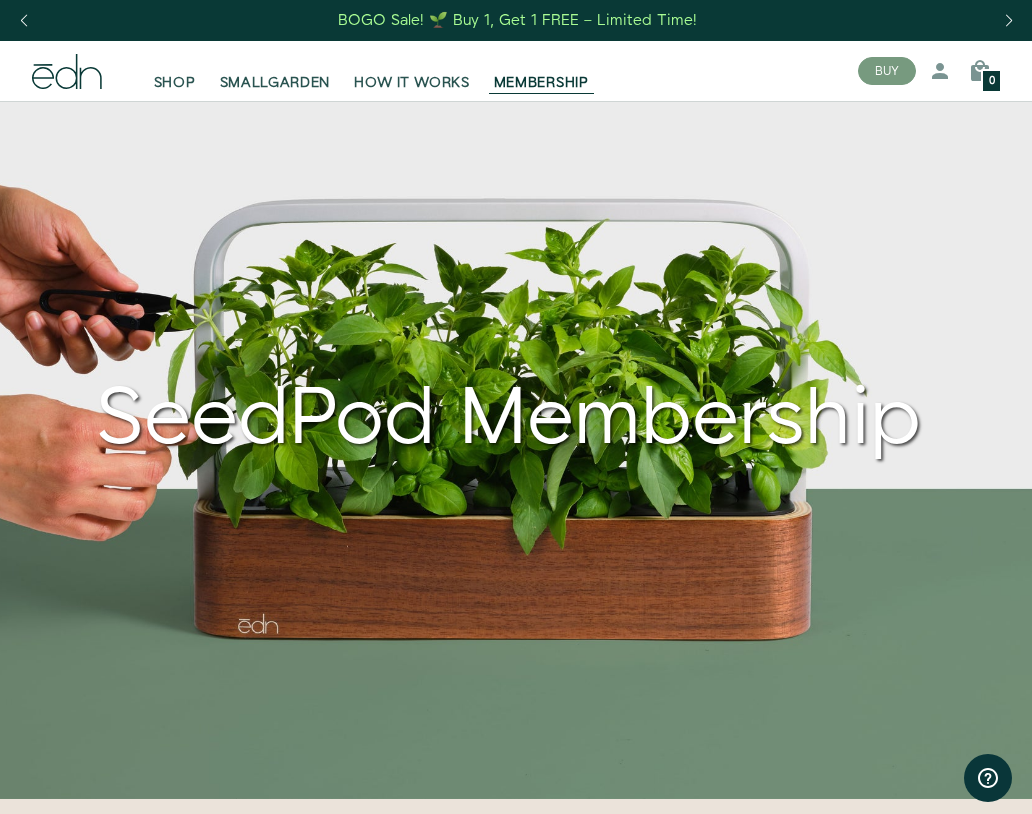click on "MEMBERSHIP" at bounding box center (541, 83) 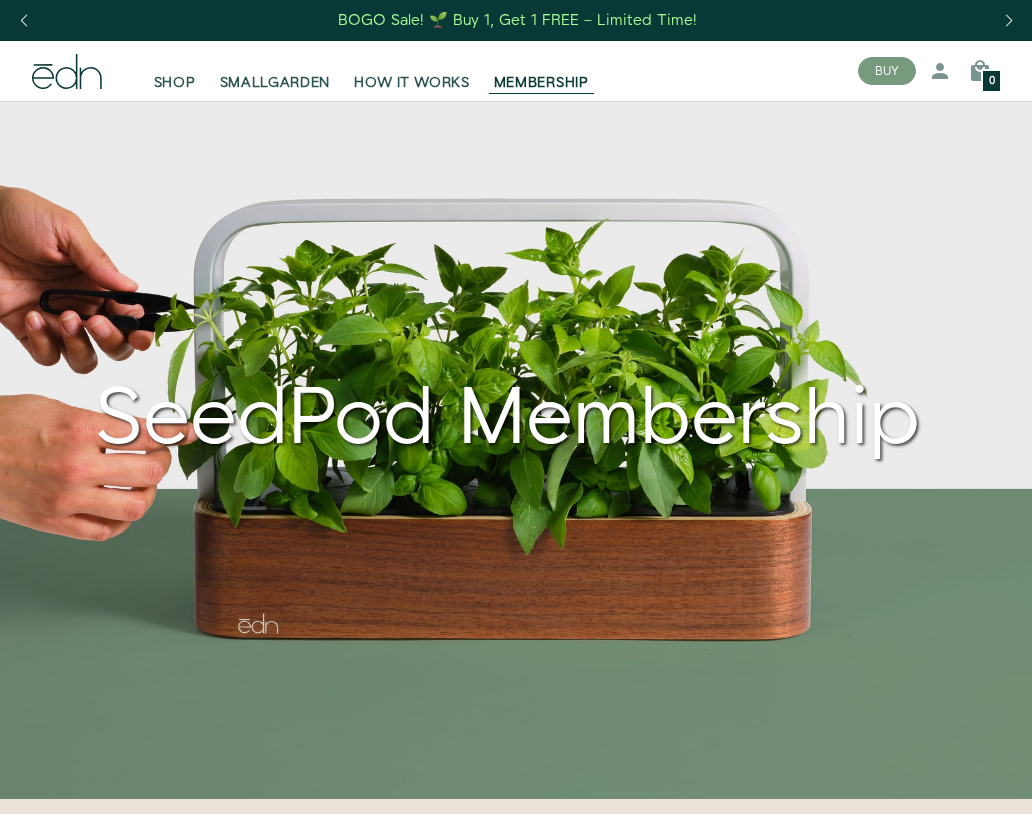 scroll, scrollTop: 0, scrollLeft: 0, axis: both 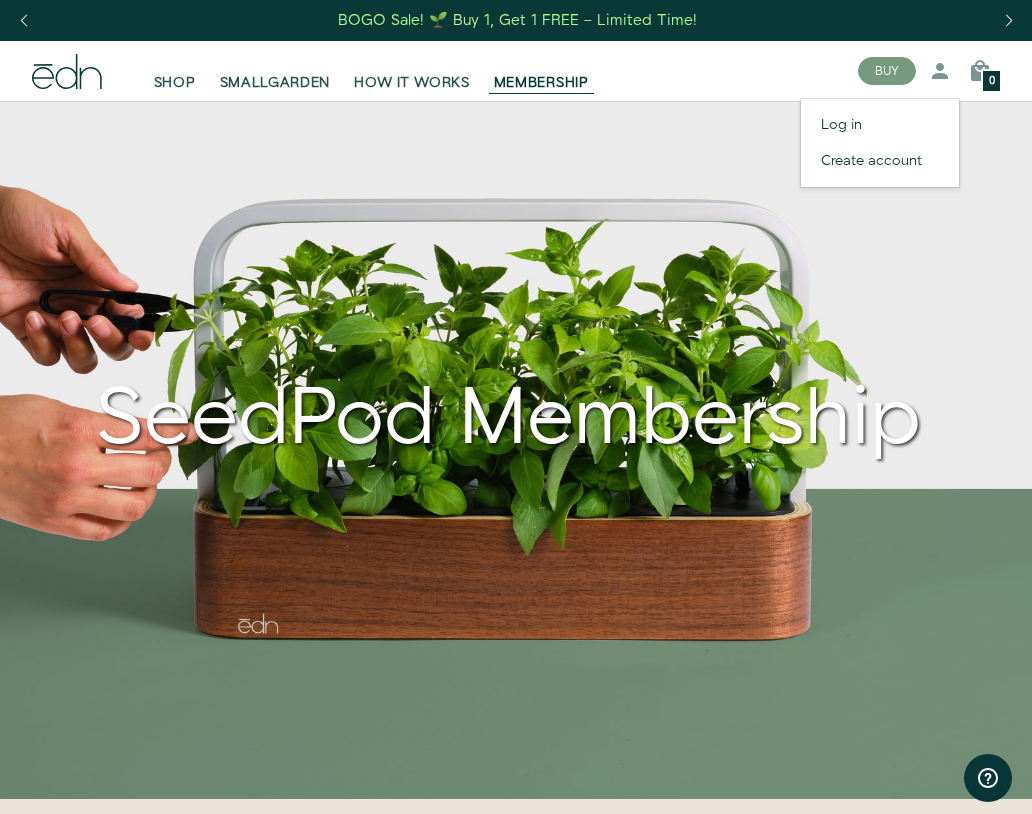 click on "Log in" at bounding box center (880, 125) 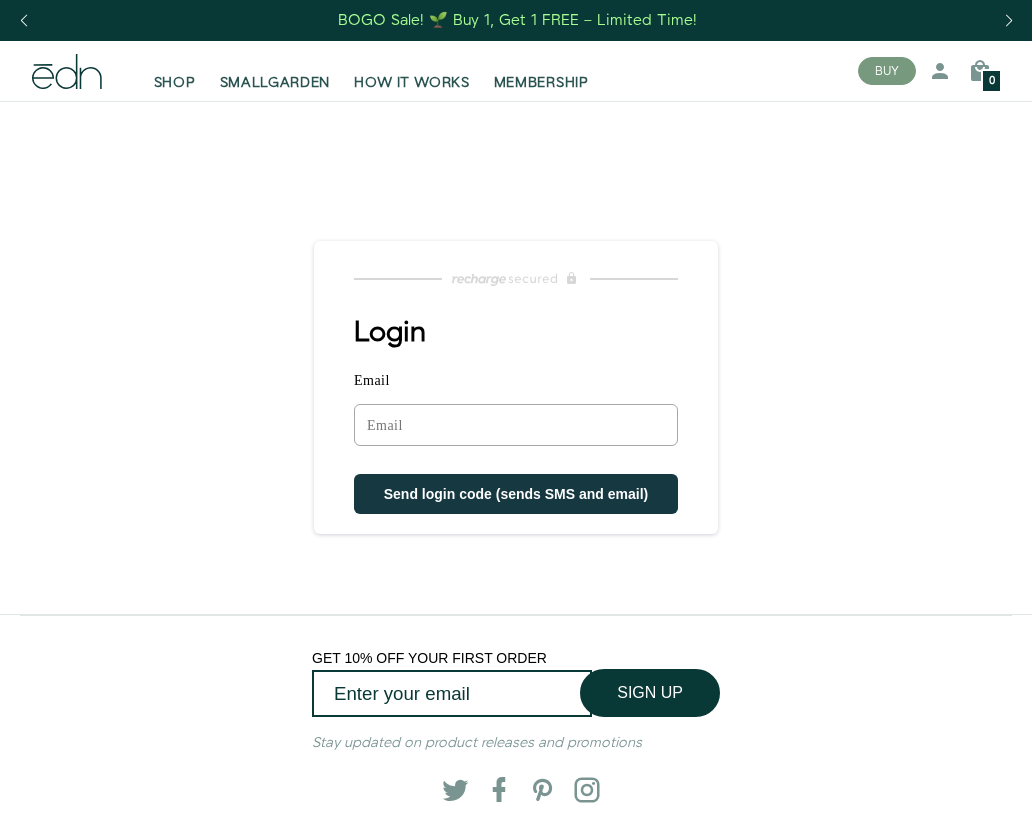 scroll, scrollTop: 0, scrollLeft: 0, axis: both 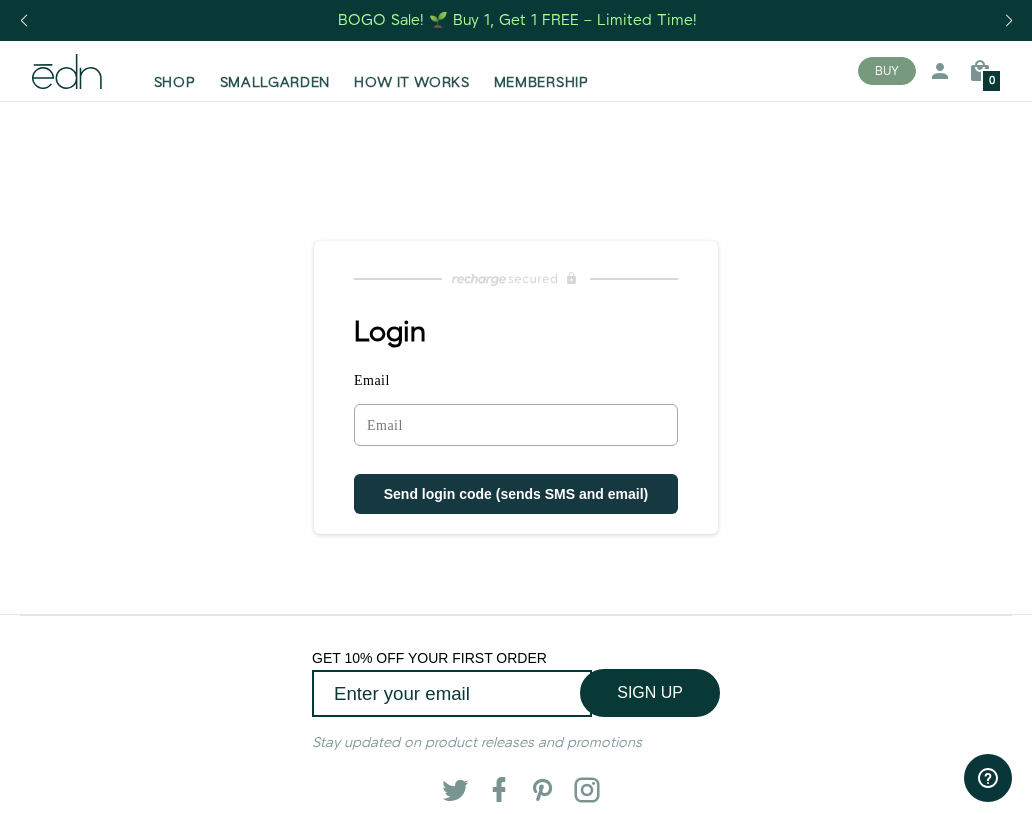 click on "Email" at bounding box center [516, 425] 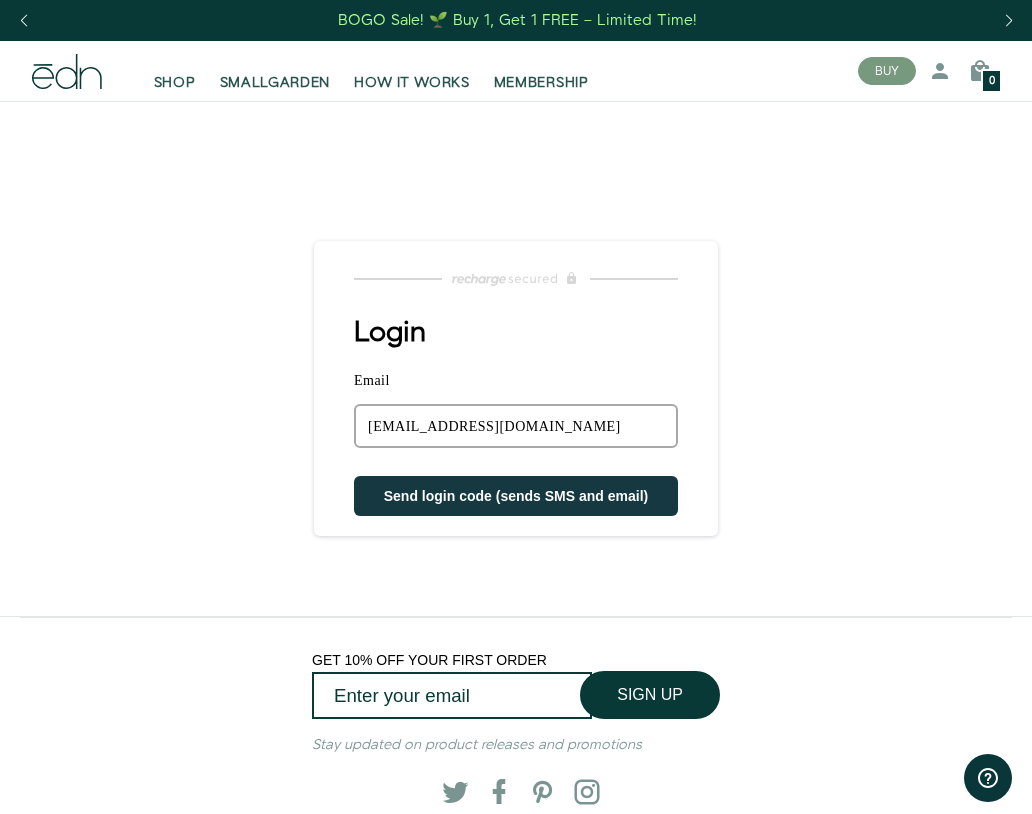 type on "cobbap@icloud.com" 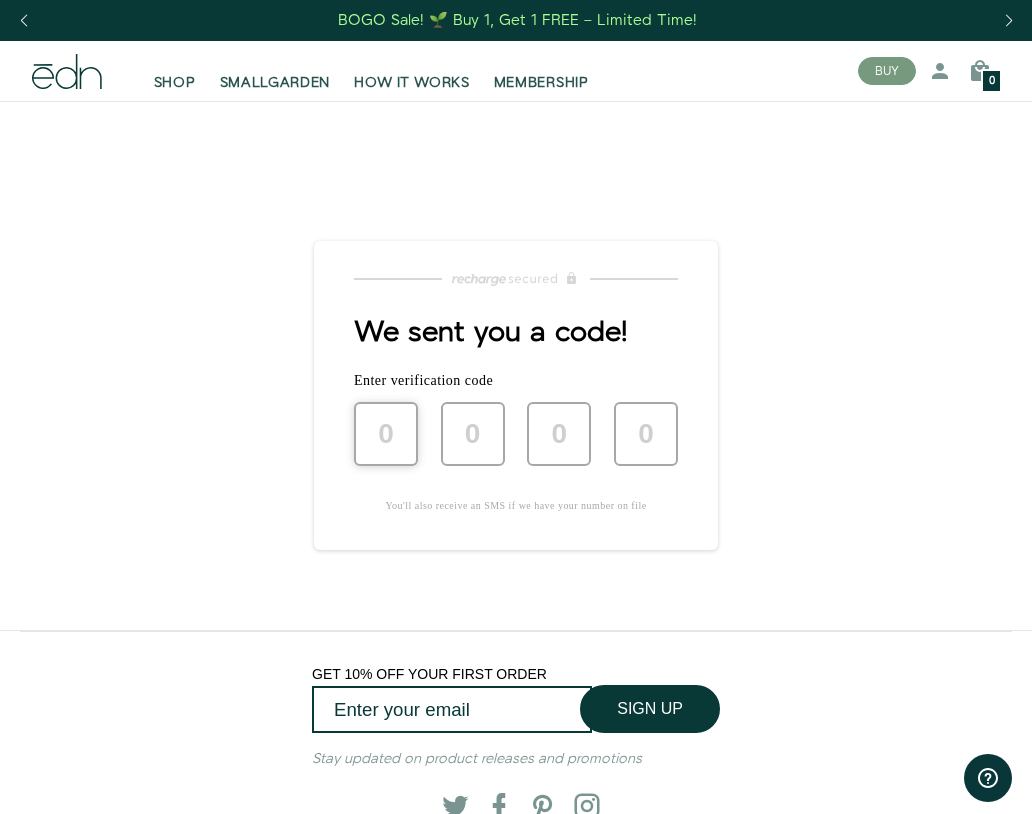 click at bounding box center [386, 434] 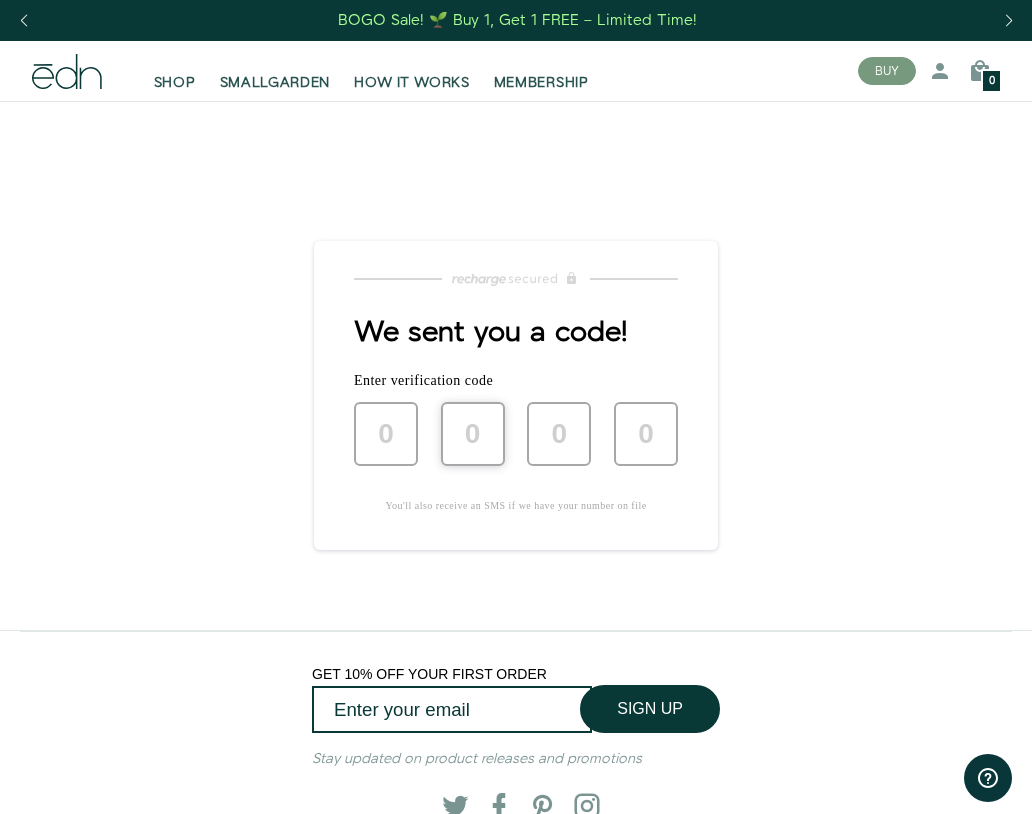 type on "2" 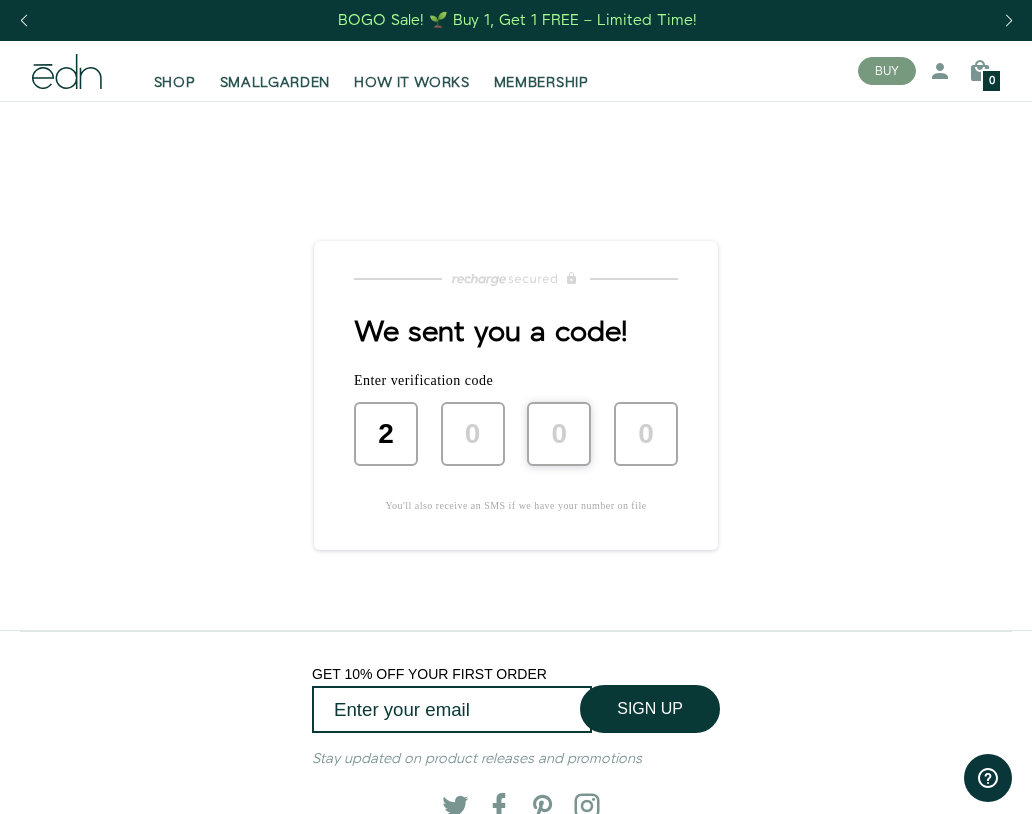 type on "6" 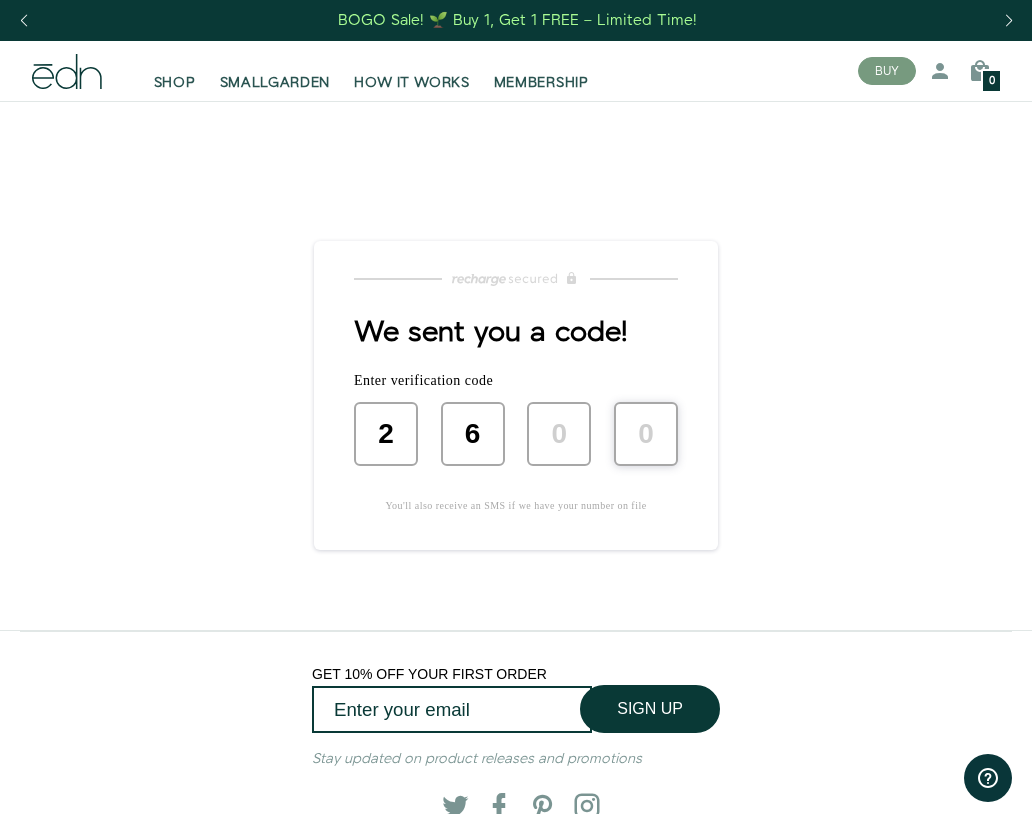 type on "0" 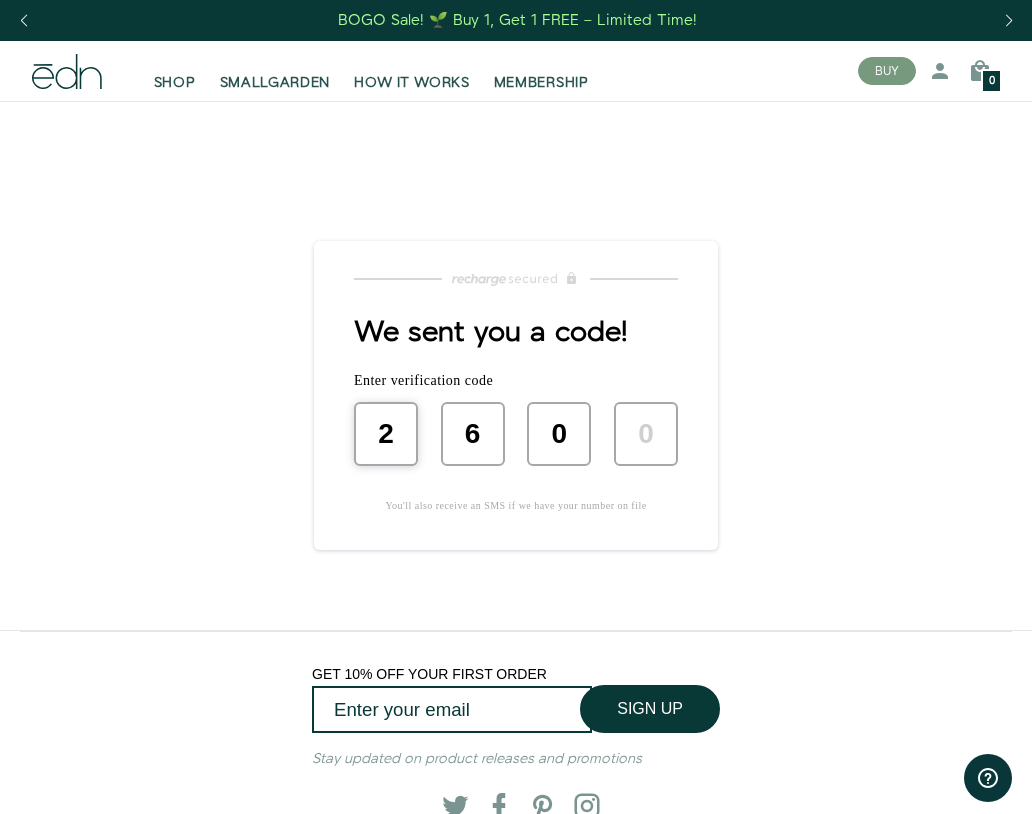 type on "8" 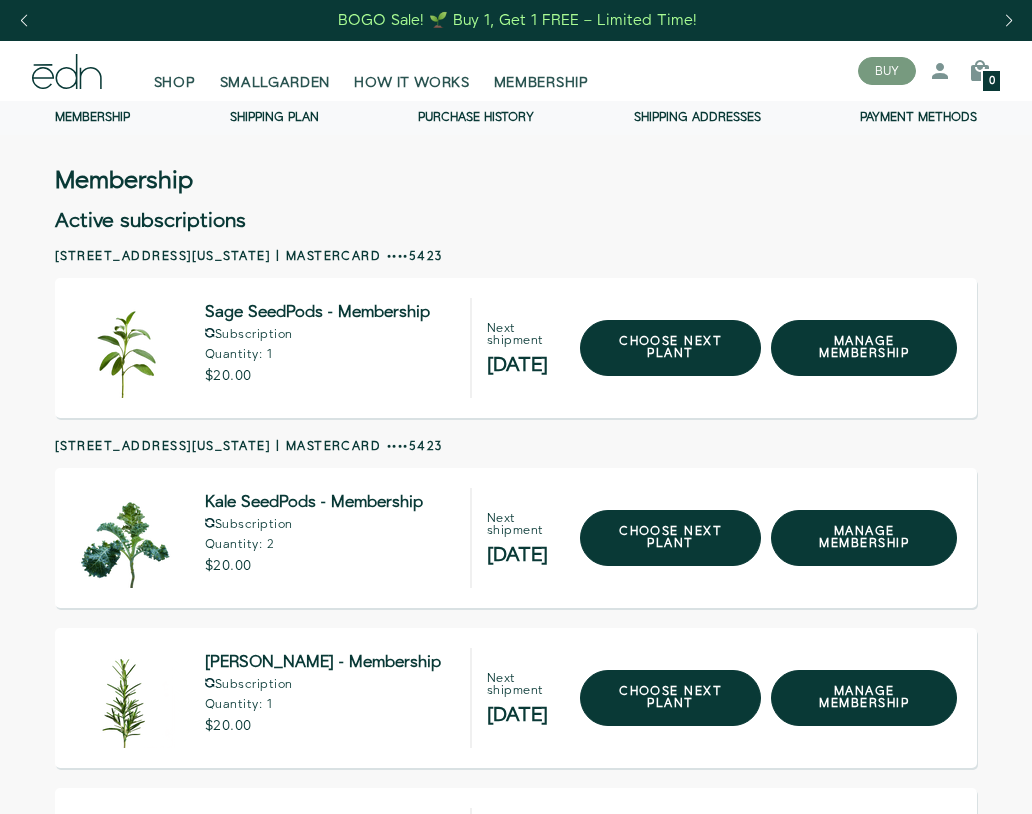 scroll, scrollTop: 0, scrollLeft: 0, axis: both 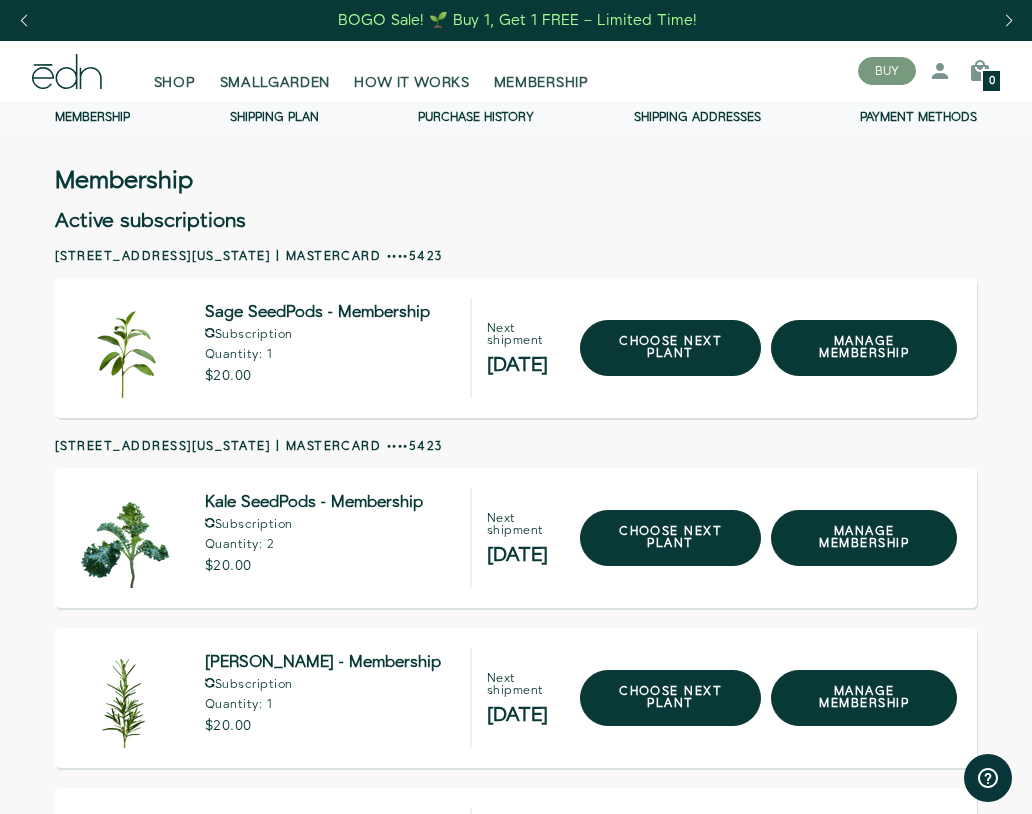 click on "SHOP" at bounding box center [175, 83] 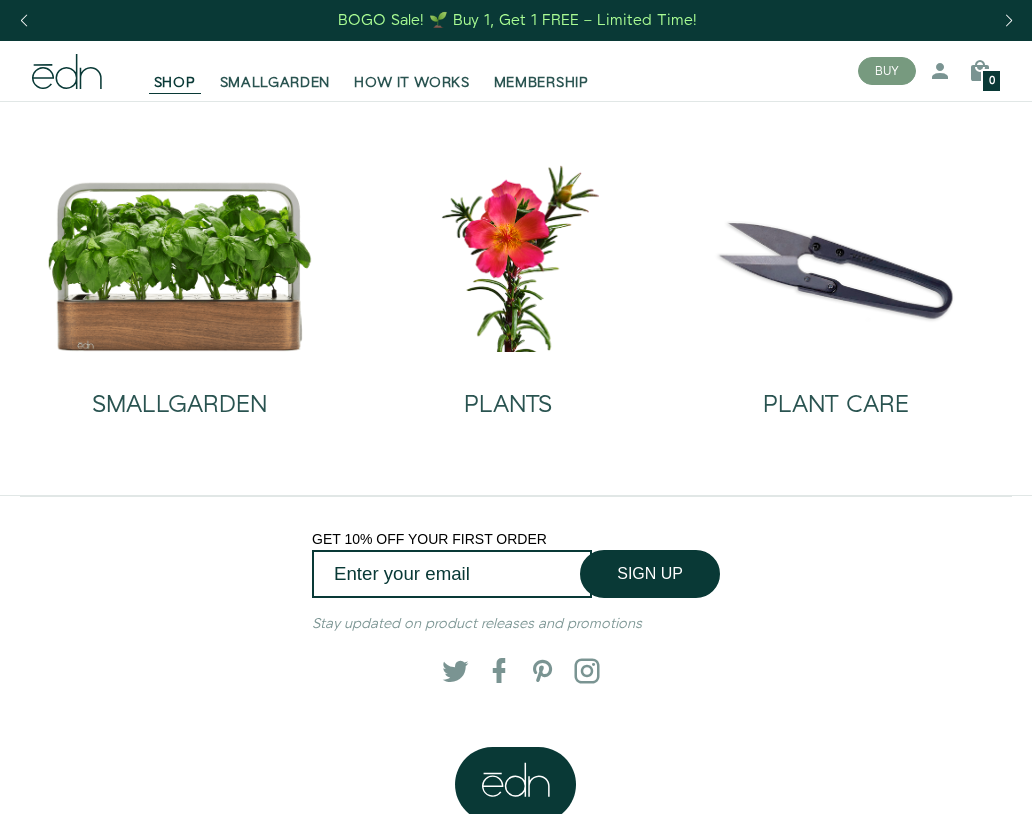 scroll, scrollTop: 0, scrollLeft: 0, axis: both 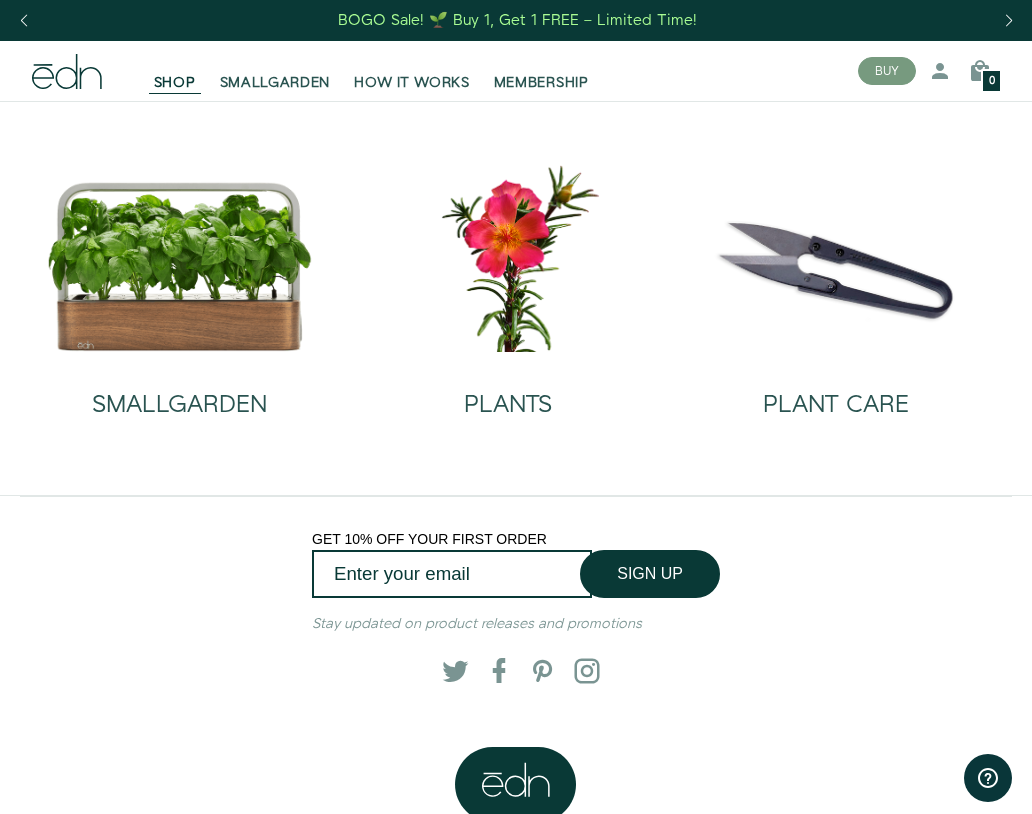click at bounding box center (508, 257) 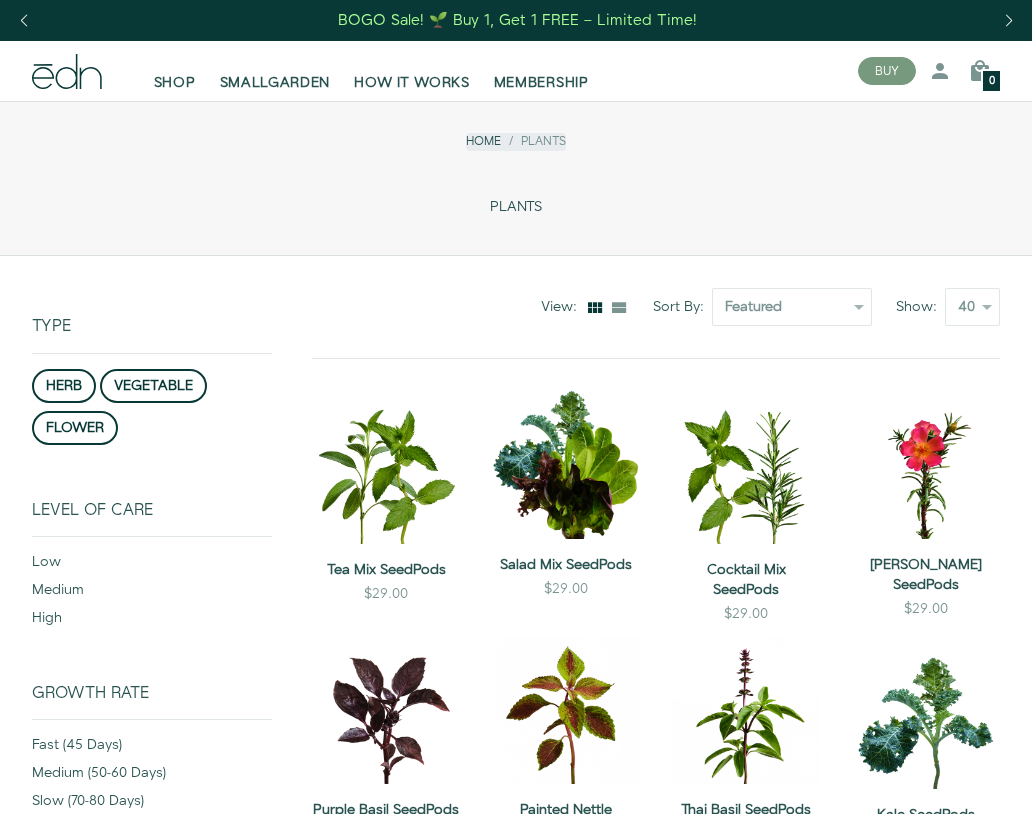 scroll, scrollTop: 0, scrollLeft: 0, axis: both 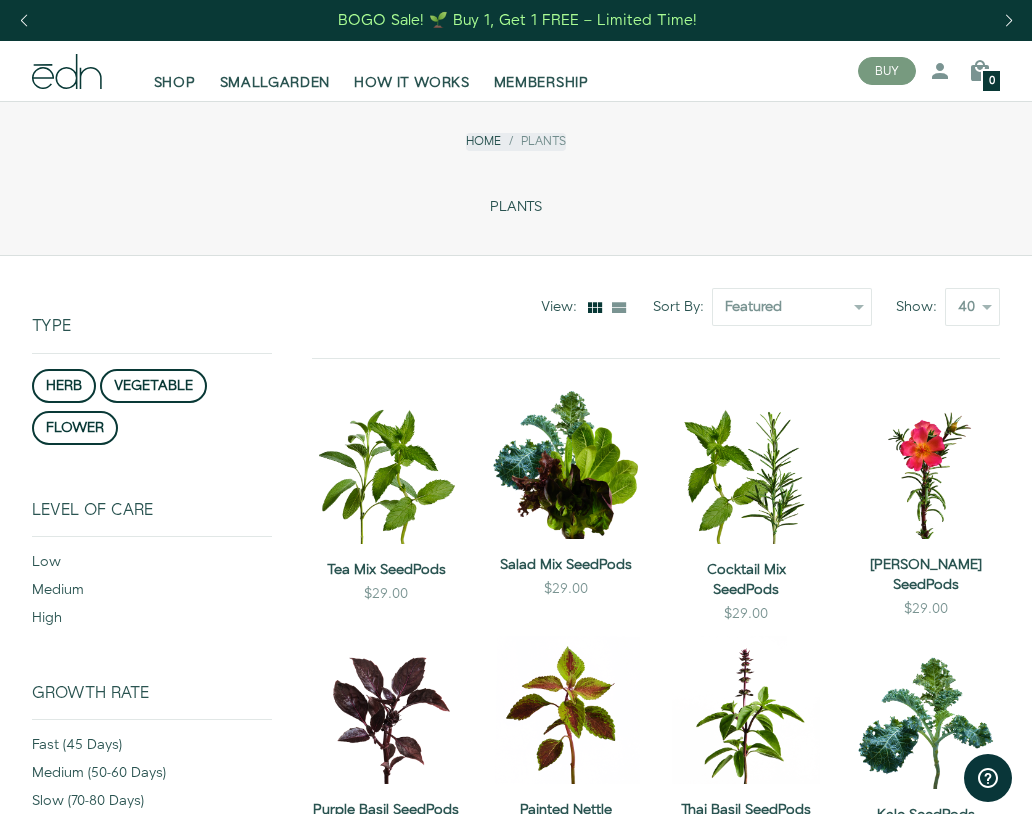 click on "ADD TO CART" at bounding box center (386, 531) 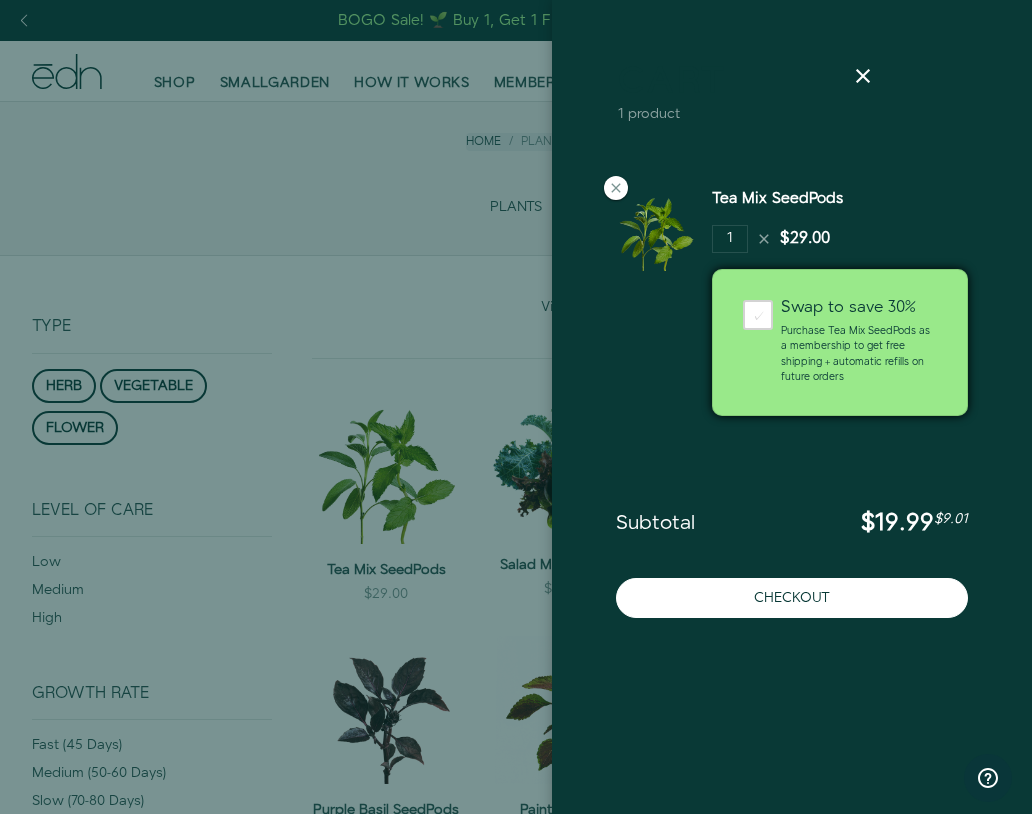 click at bounding box center (516, 407) 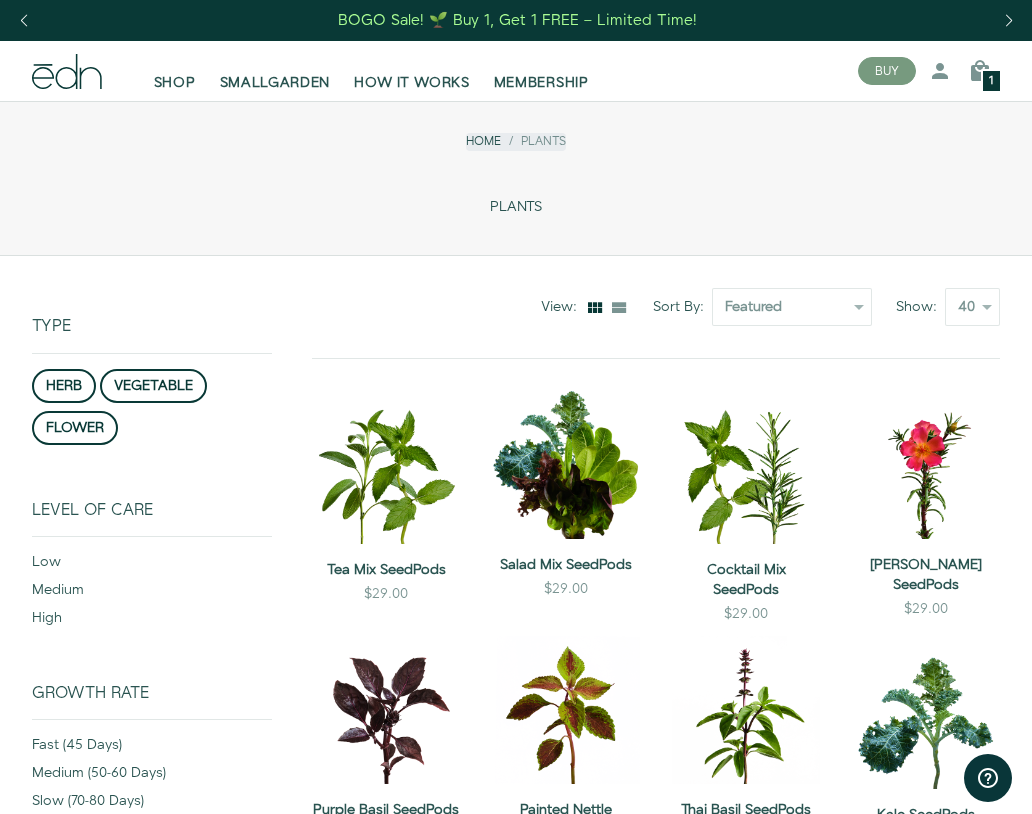 click on "ADD TO CART" at bounding box center (926, 526) 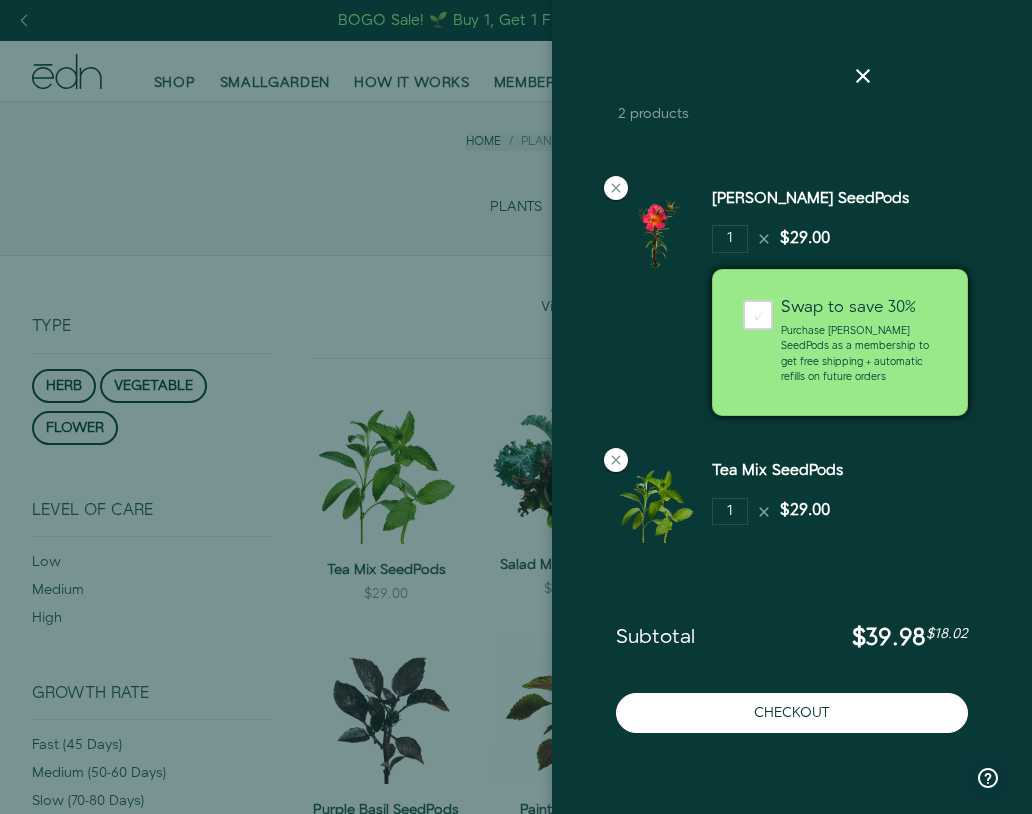 click at bounding box center (516, 407) 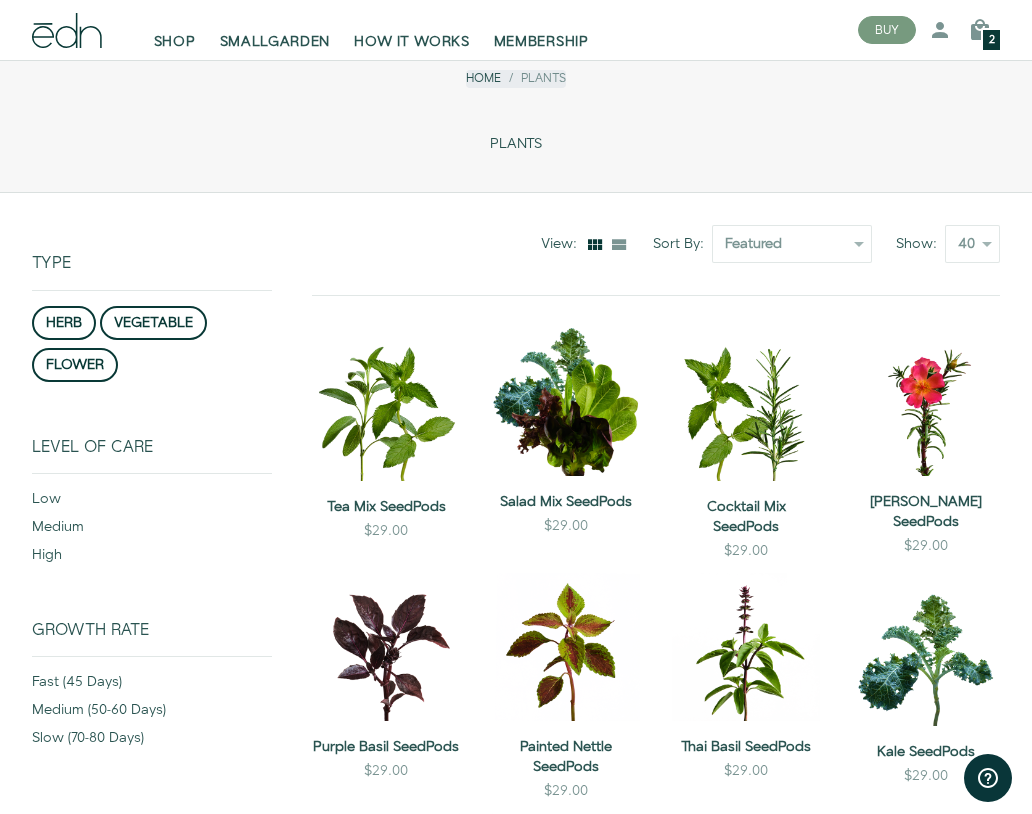 scroll, scrollTop: 0, scrollLeft: 0, axis: both 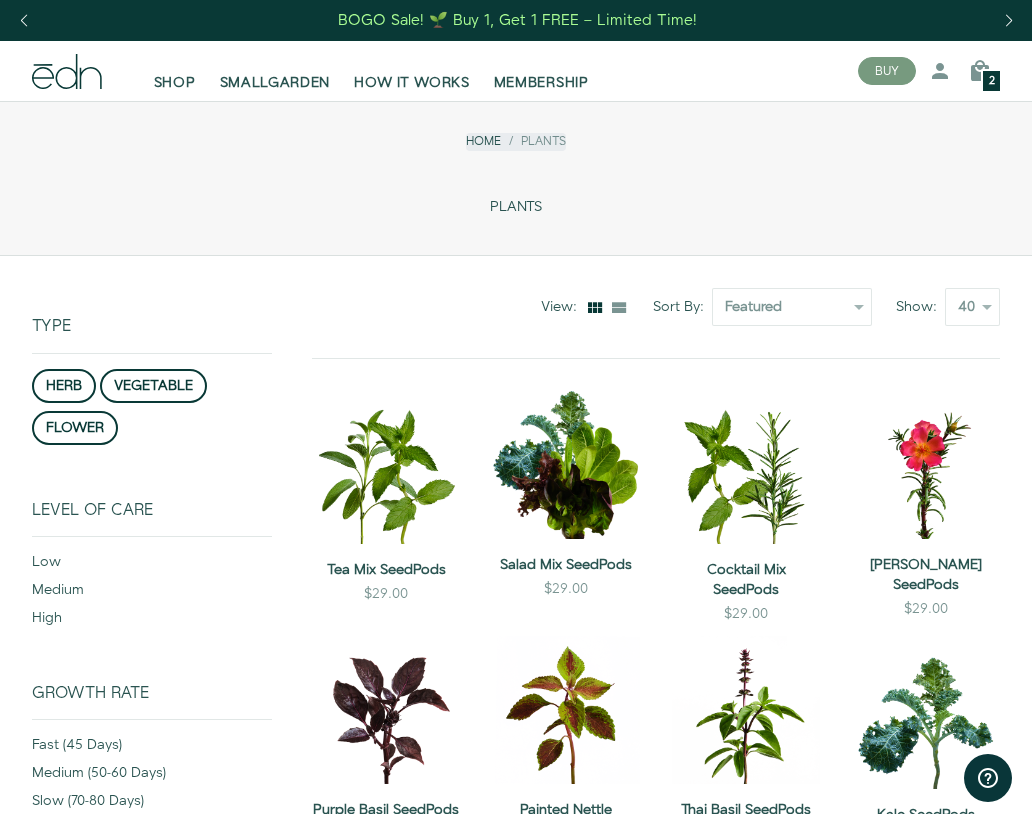 click on "flower" at bounding box center (75, 428) 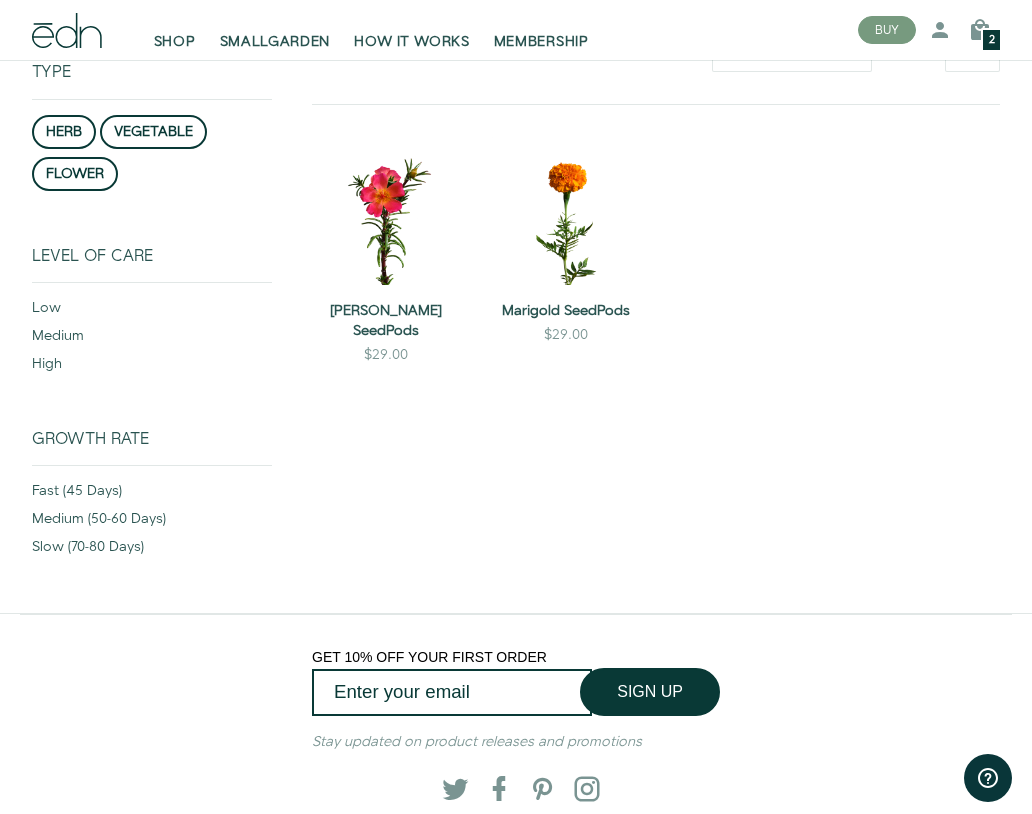 scroll, scrollTop: 255, scrollLeft: 0, axis: vertical 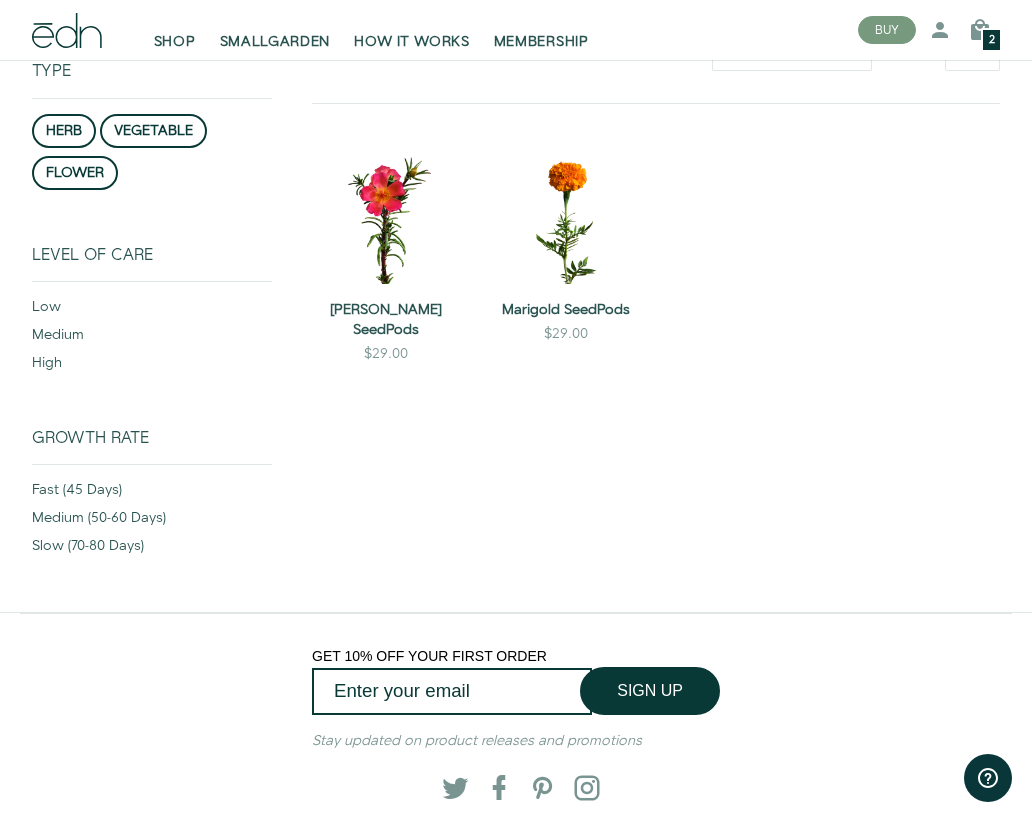 click on "ADD TO CART" at bounding box center (566, 271) 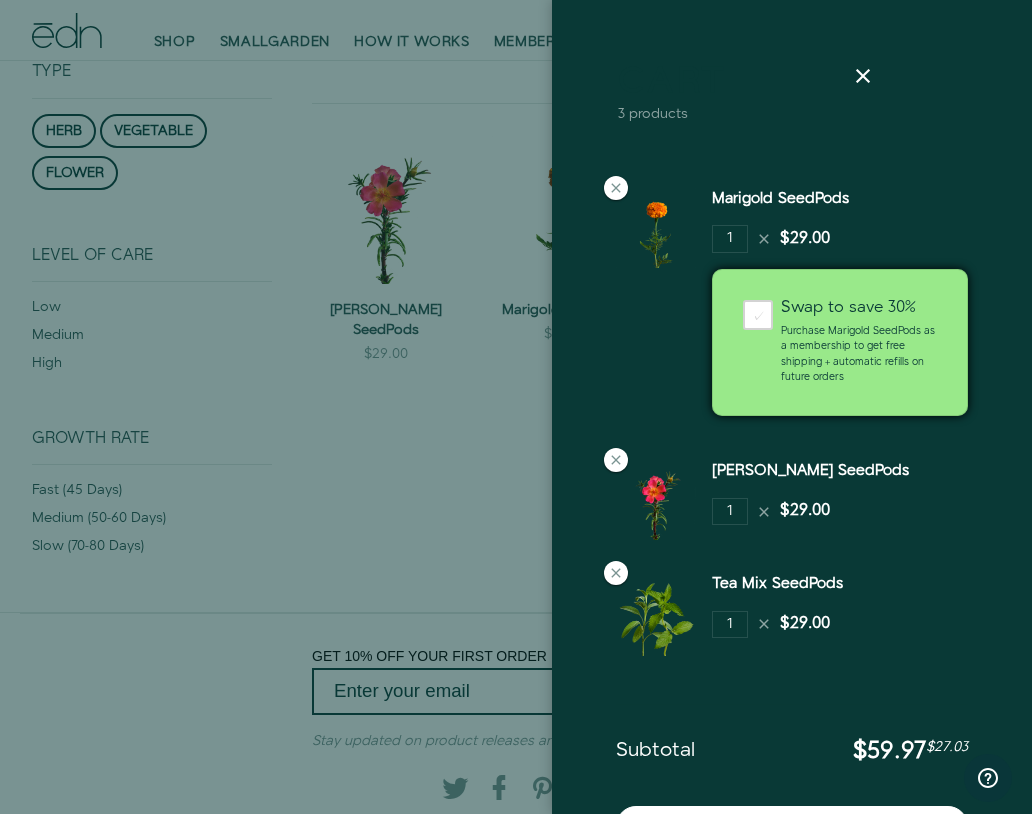 click at bounding box center (516, 407) 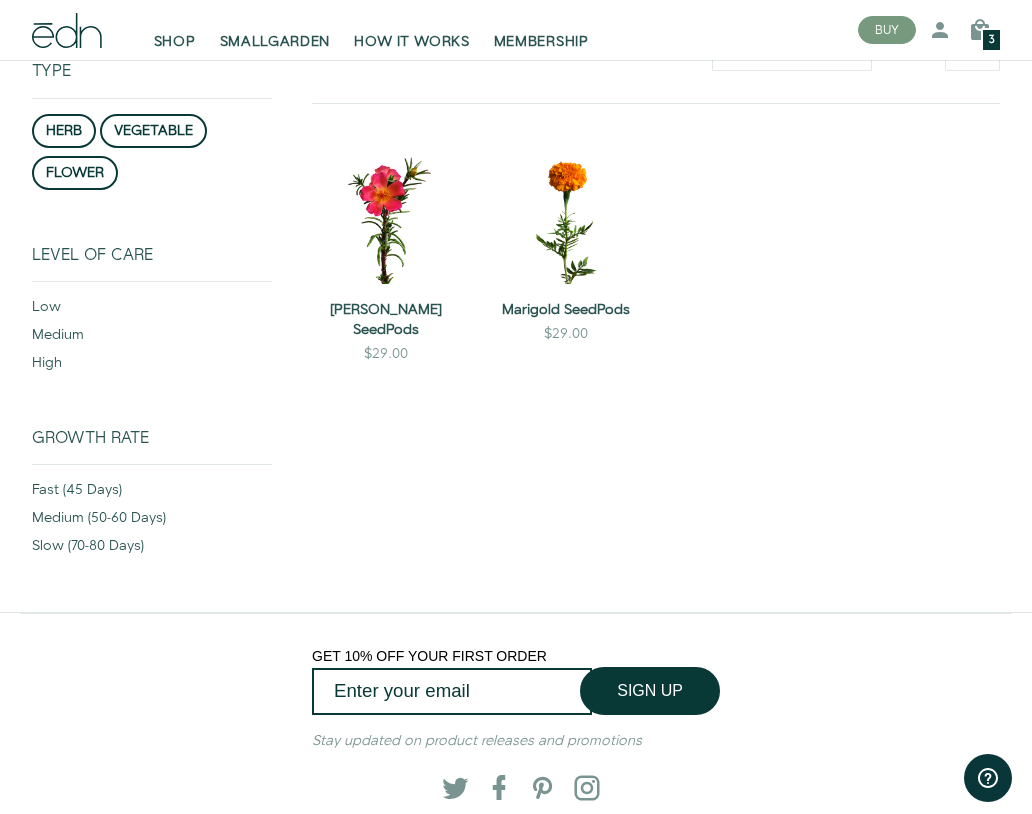 click on "vegetable" at bounding box center (153, 131) 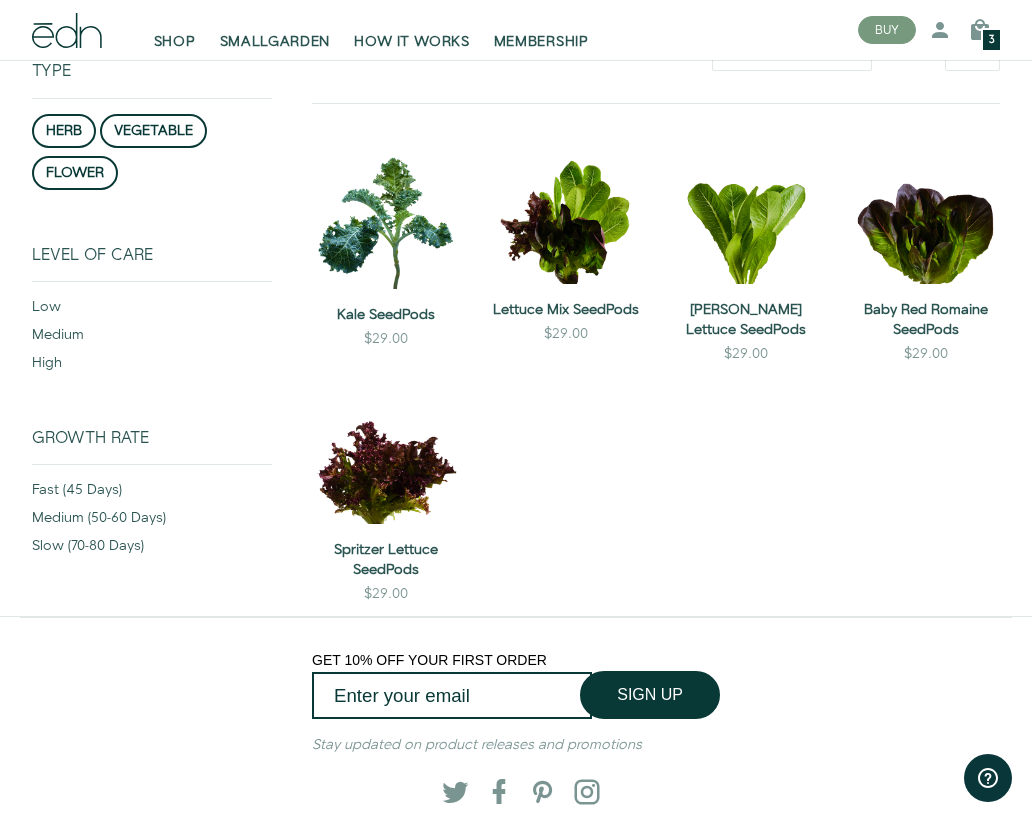 click on "herb" at bounding box center [64, 131] 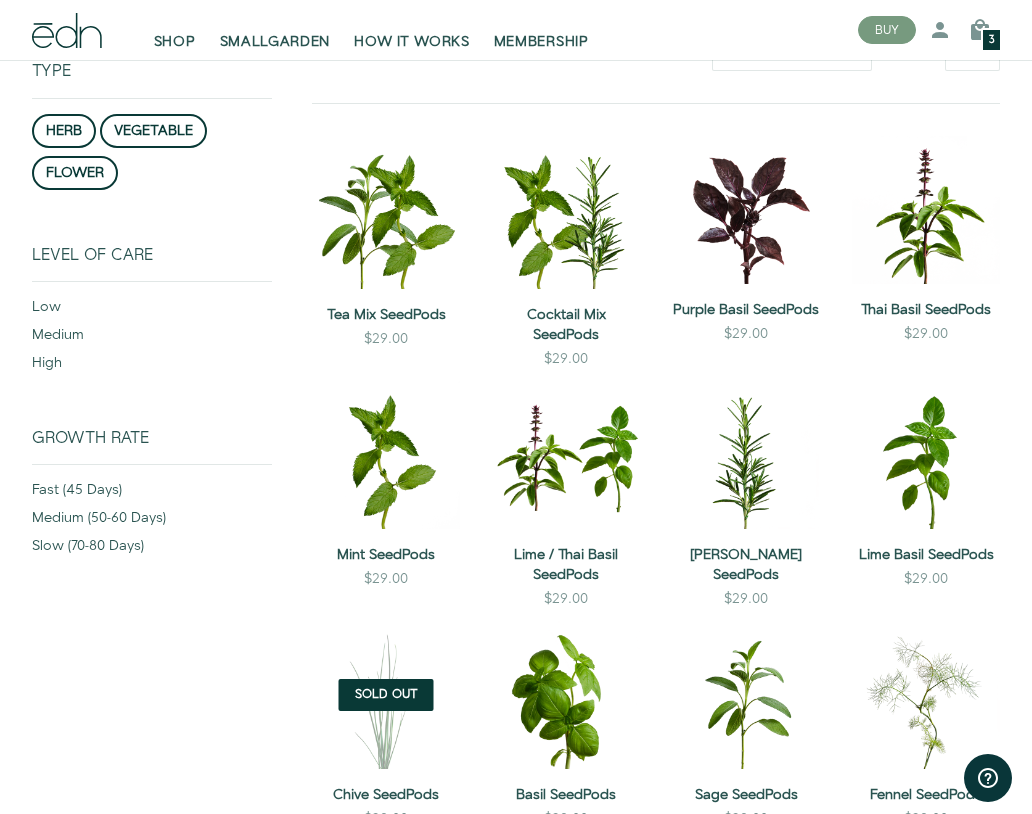 click on "ADD TO CART" at bounding box center (566, 276) 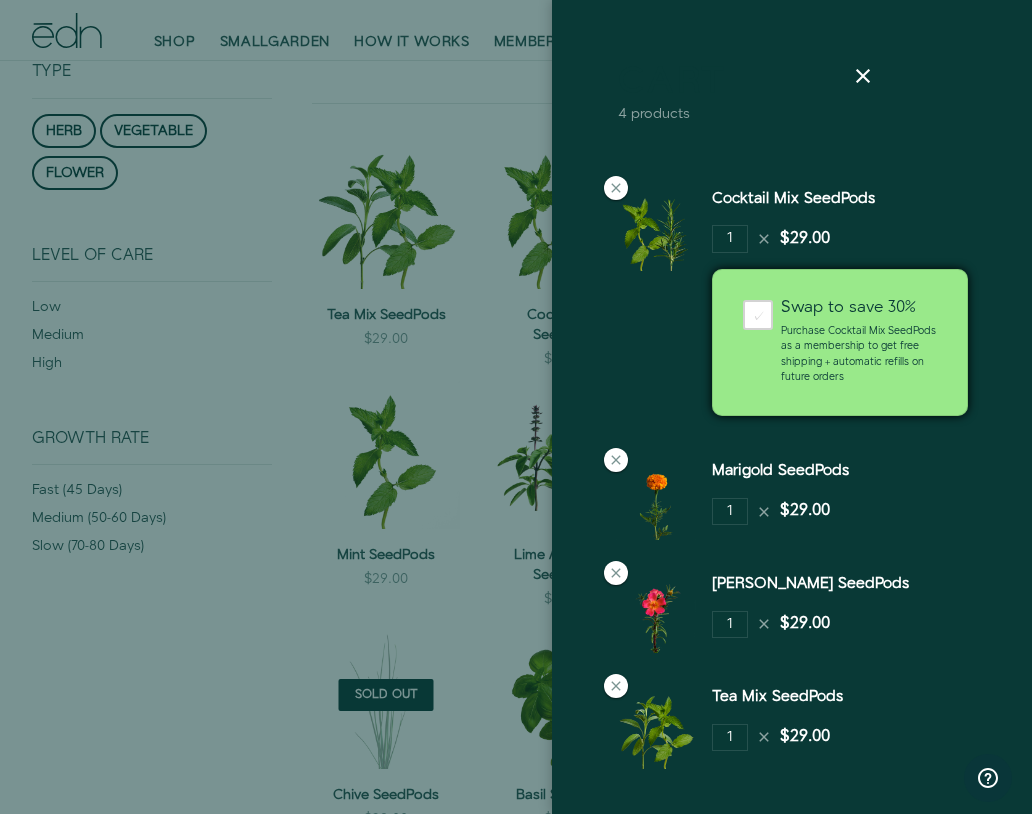 click on "✓" at bounding box center (758, 315) 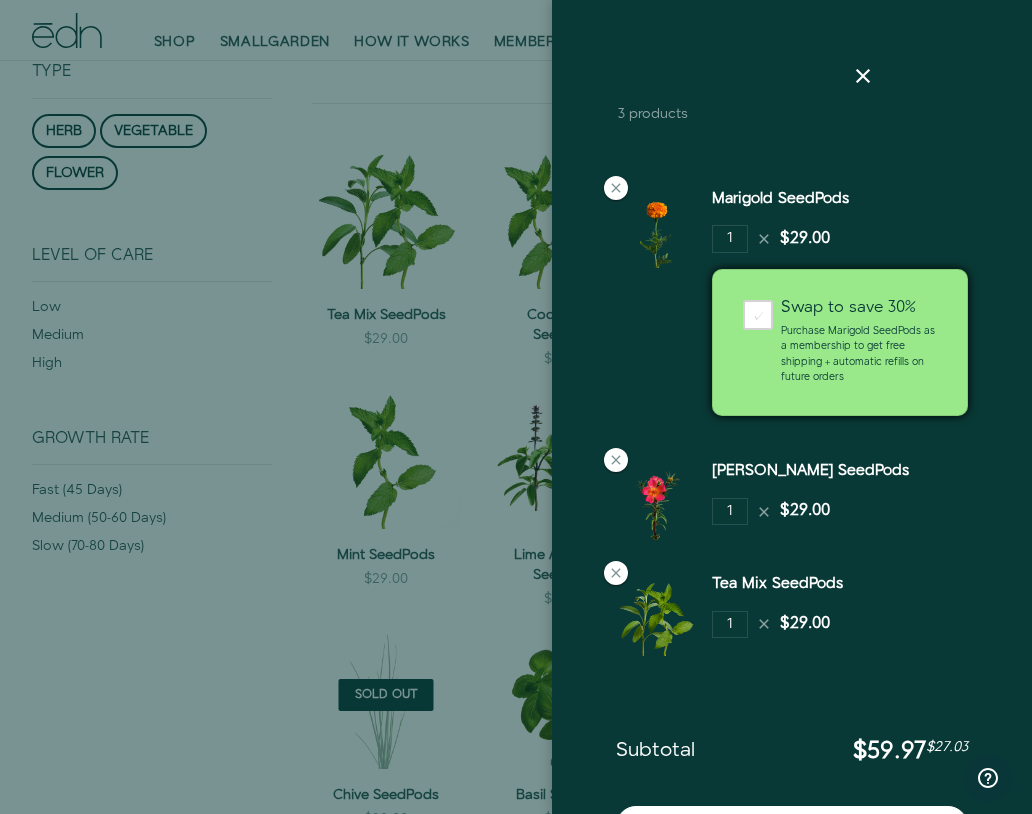 click on "Swap to save 30%
Purchase Marigold SeedPods as a membership to get free shipping + automatic refills on future orders" at bounding box center (859, 342) 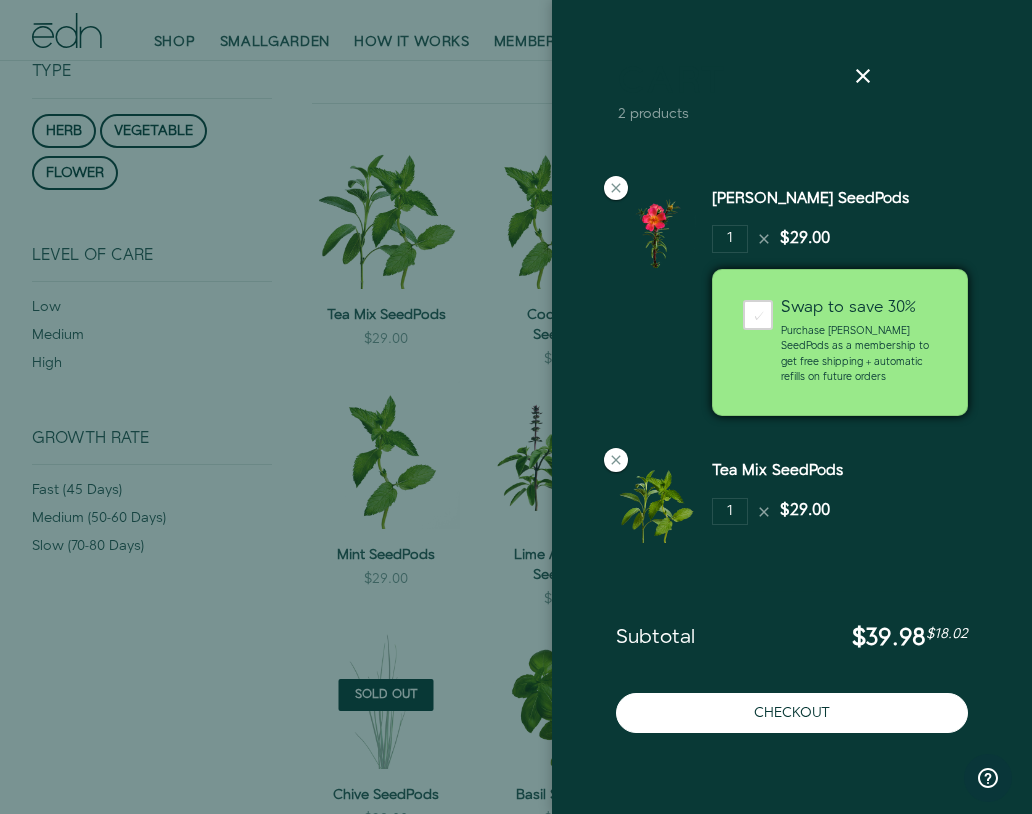 click on "Swap to save 30%
Purchase [PERSON_NAME] SeedPods as a membership to get free shipping + automatic refills on future orders" at bounding box center (859, 342) 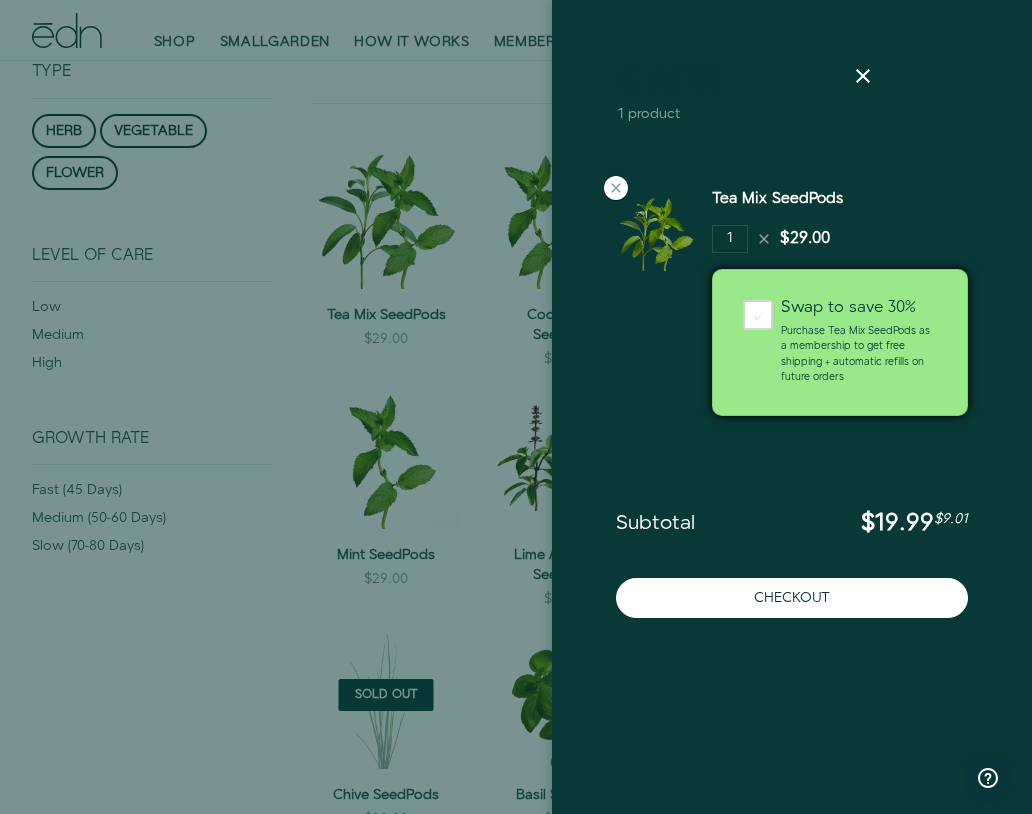 click on "Swap to save 30%
Purchase Tea Mix SeedPods as a membership to get free shipping + automatic refills on future orders" at bounding box center (859, 342) 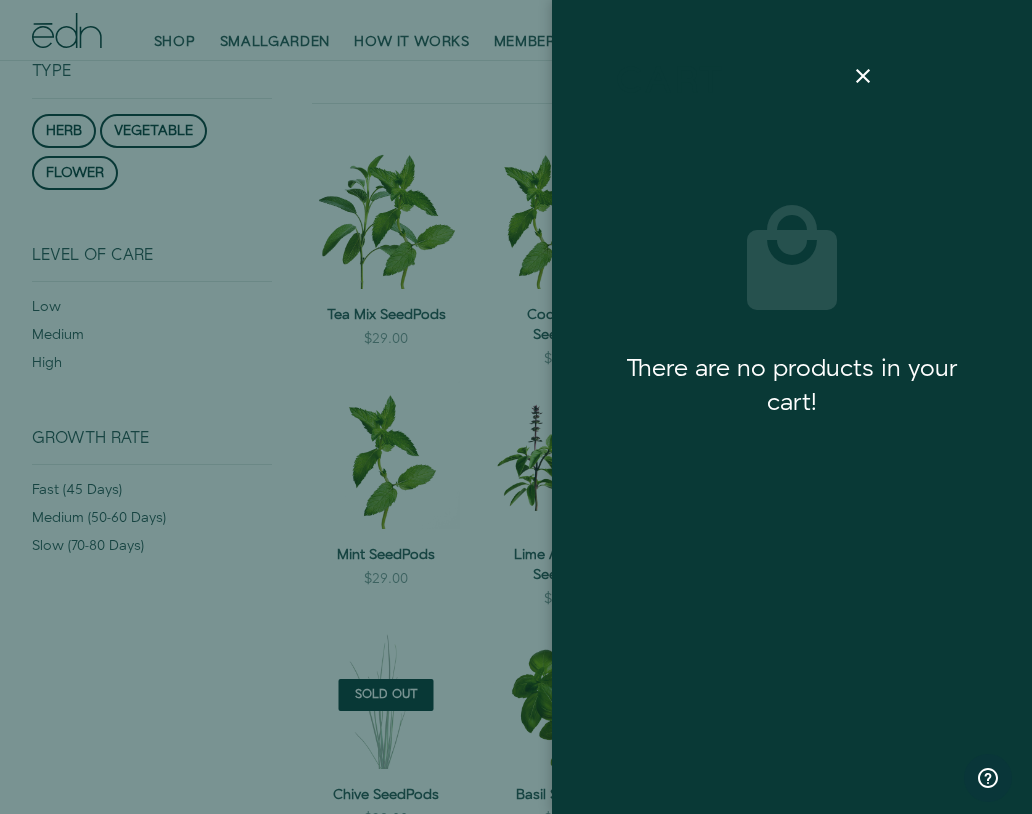 click at bounding box center (516, 407) 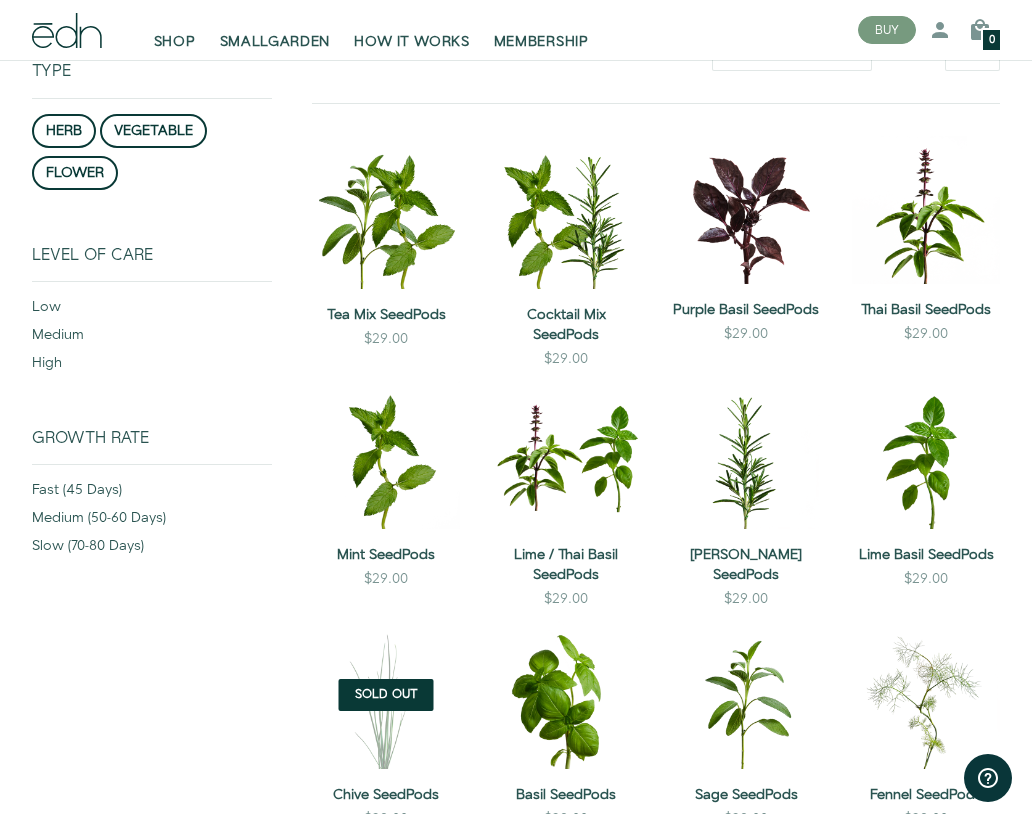 click on "ADD TO CART" at bounding box center (386, 276) 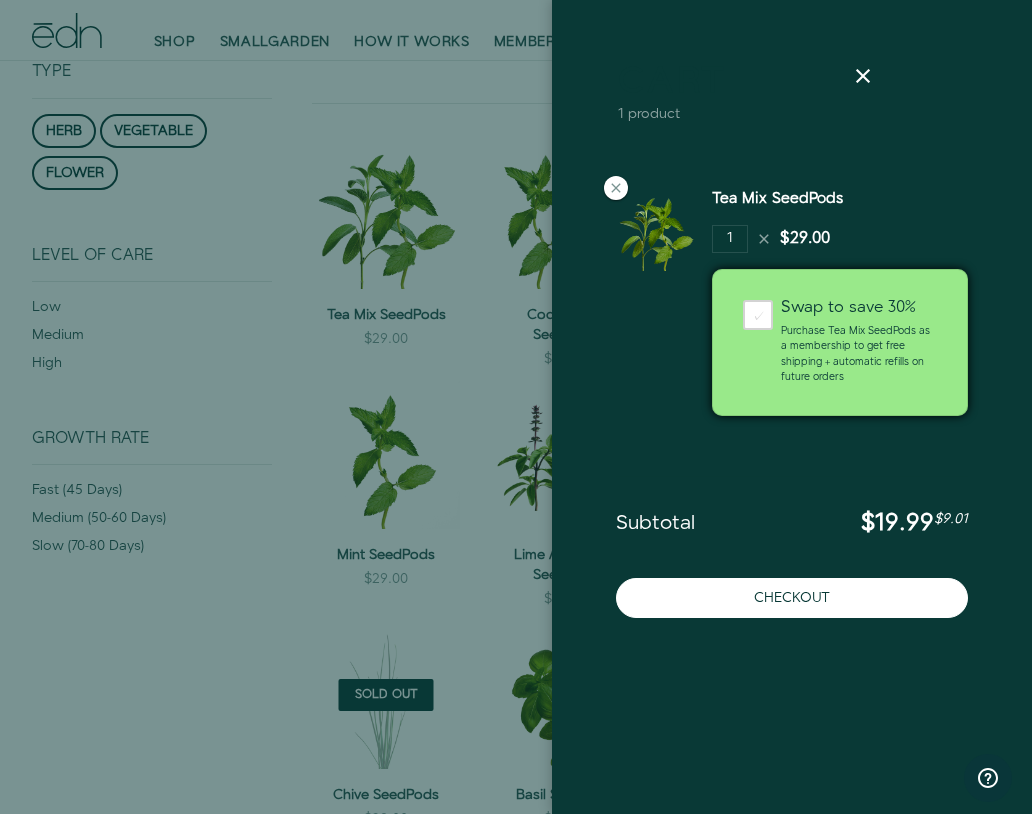 click at bounding box center [516, 407] 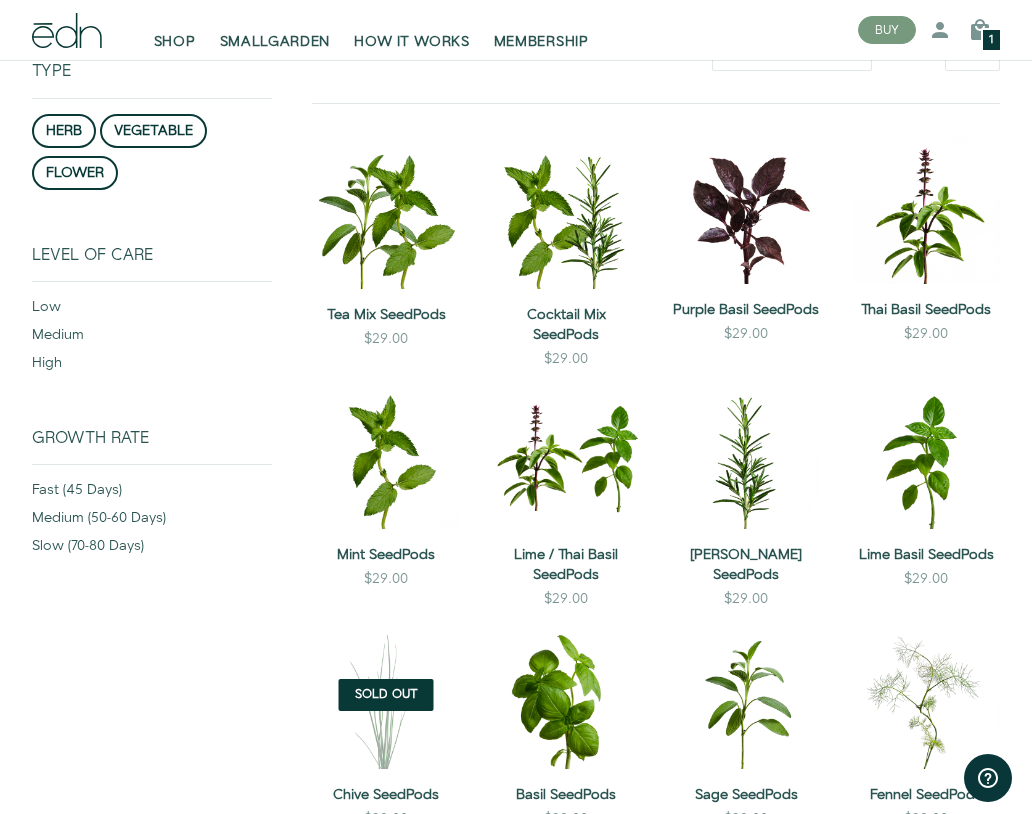 click on "ADD TO CART" at bounding box center (566, 276) 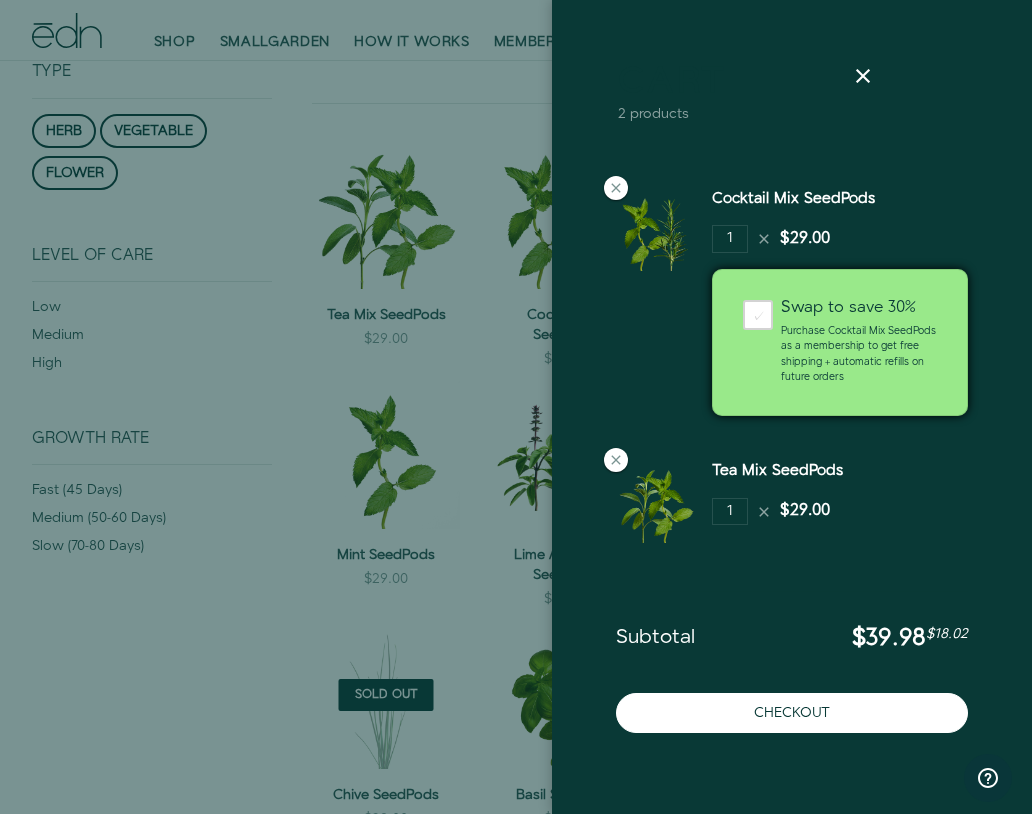 click at bounding box center (516, 407) 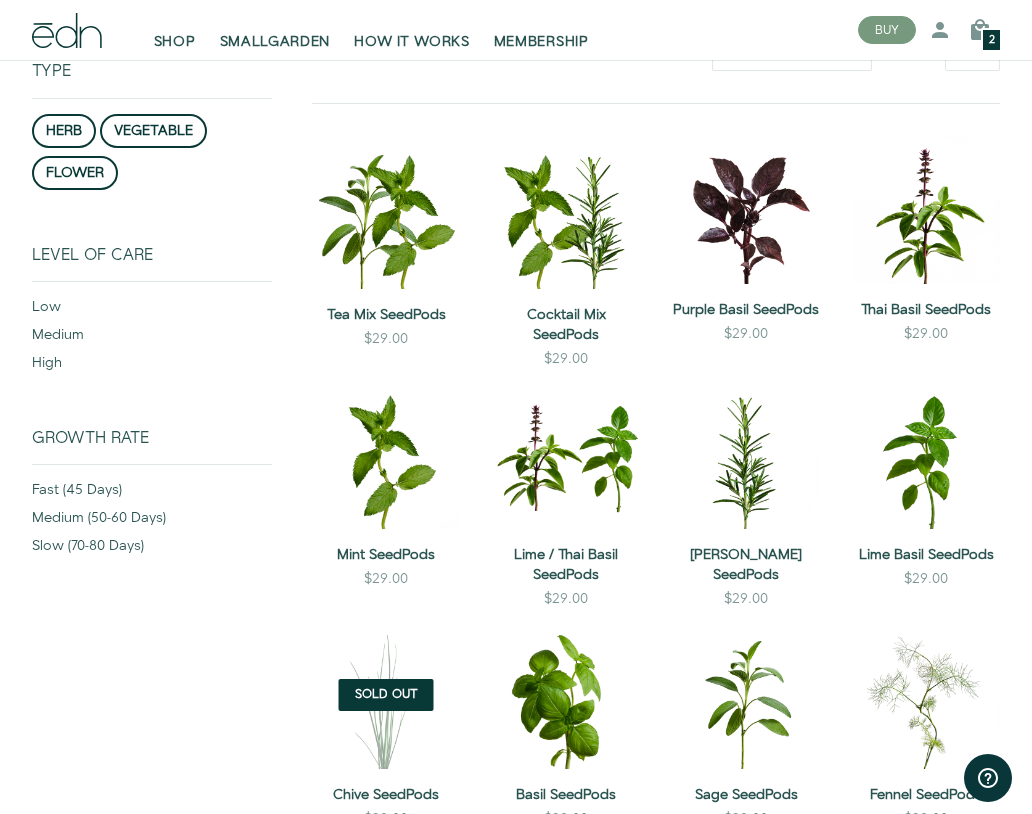 click on "QUICK VIEW" at bounding box center [386, 230] 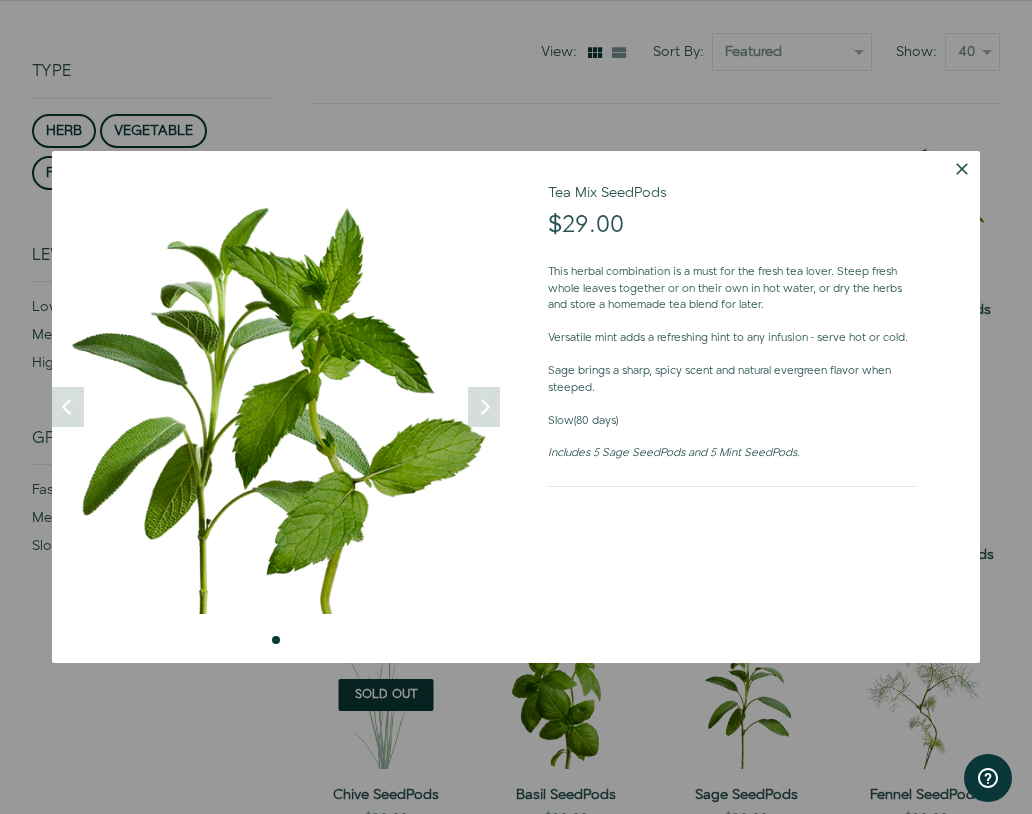 click at bounding box center [962, 169] 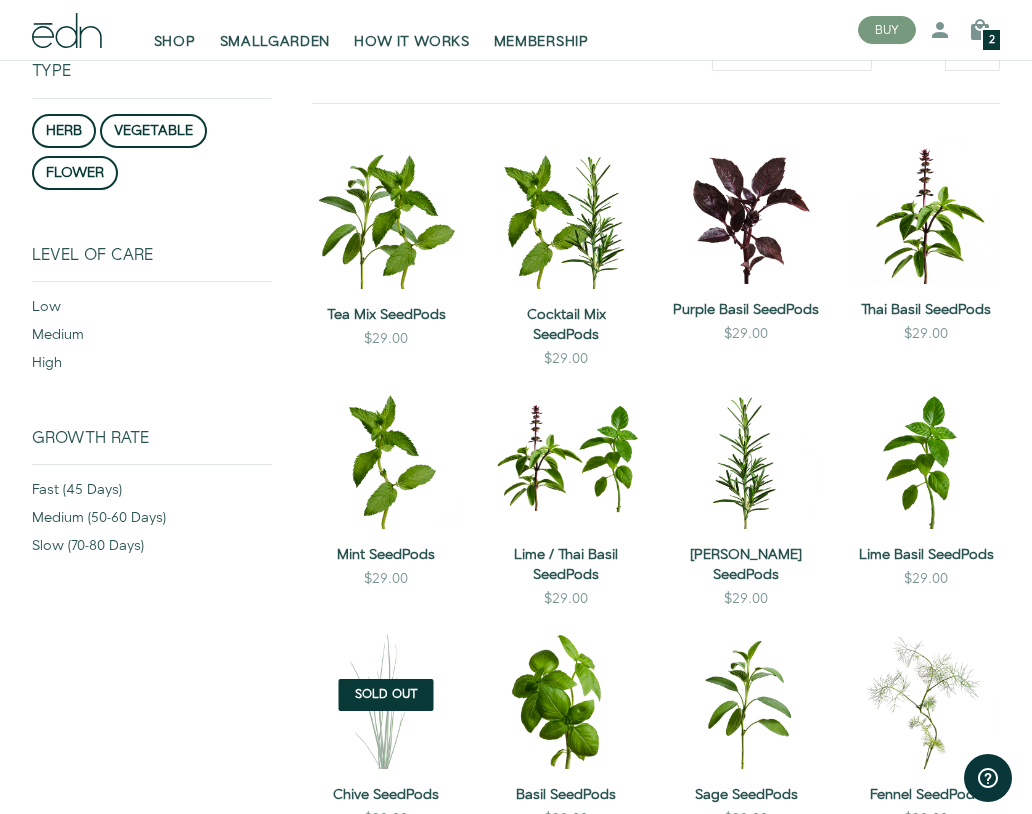 click on "QUICK VIEW" at bounding box center (566, 230) 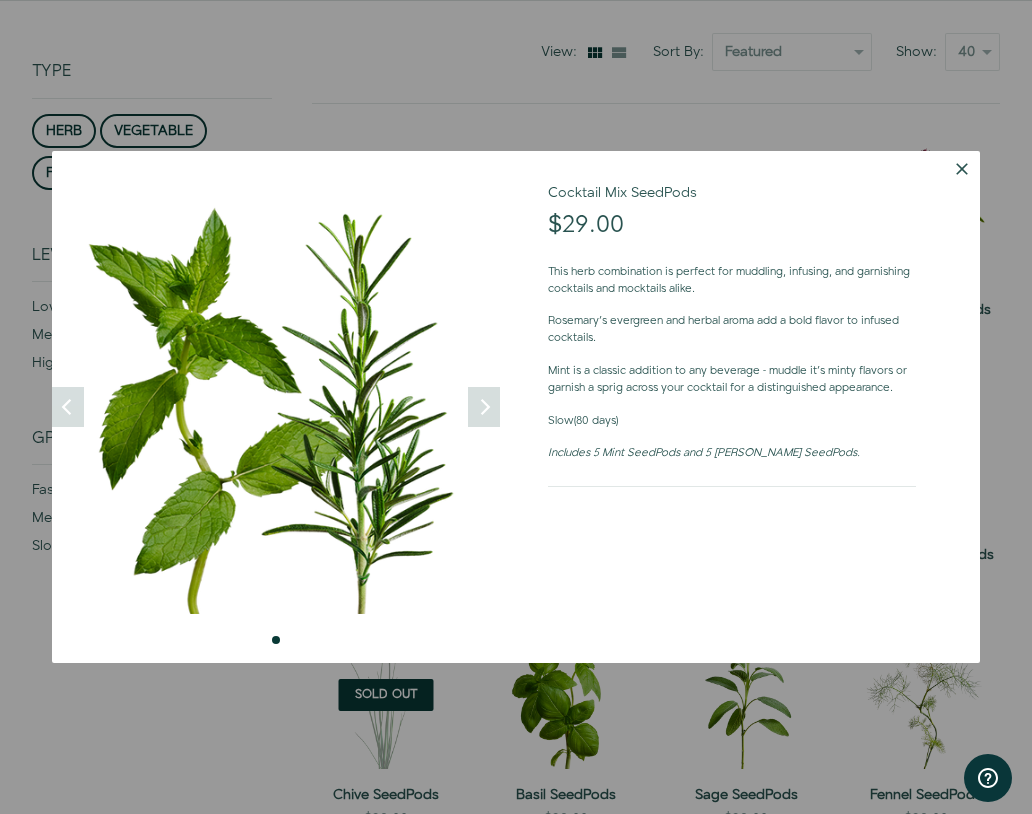 click at bounding box center [962, 169] 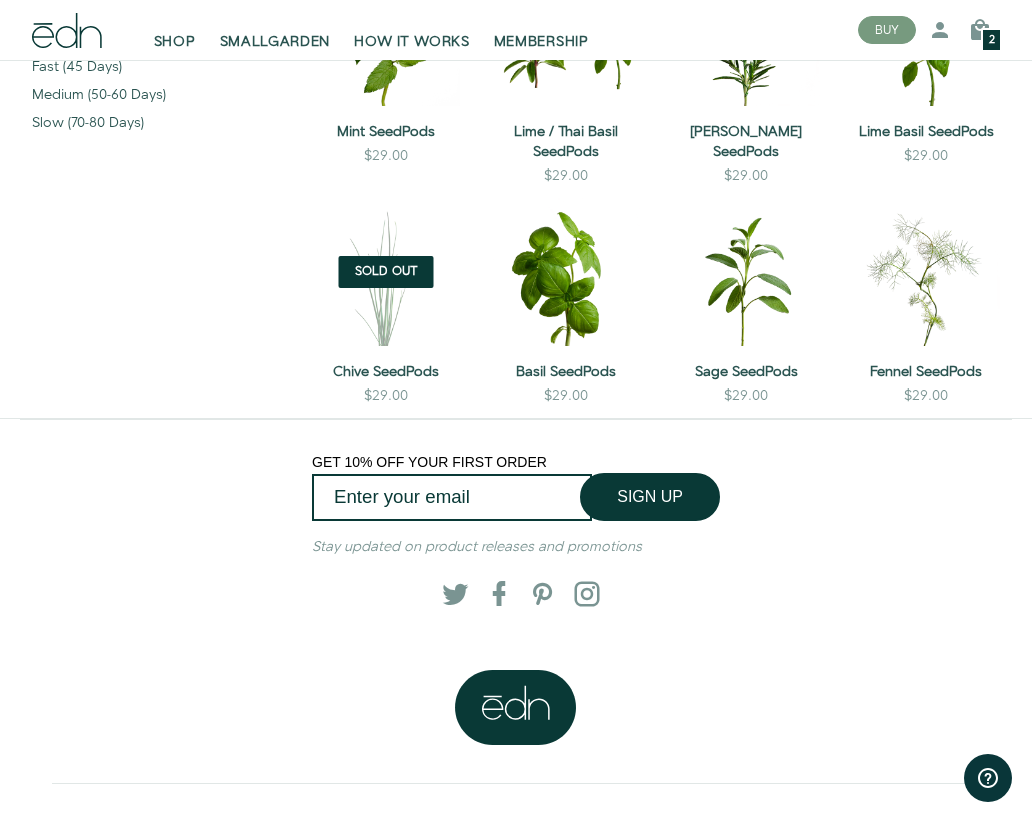 scroll, scrollTop: 680, scrollLeft: 0, axis: vertical 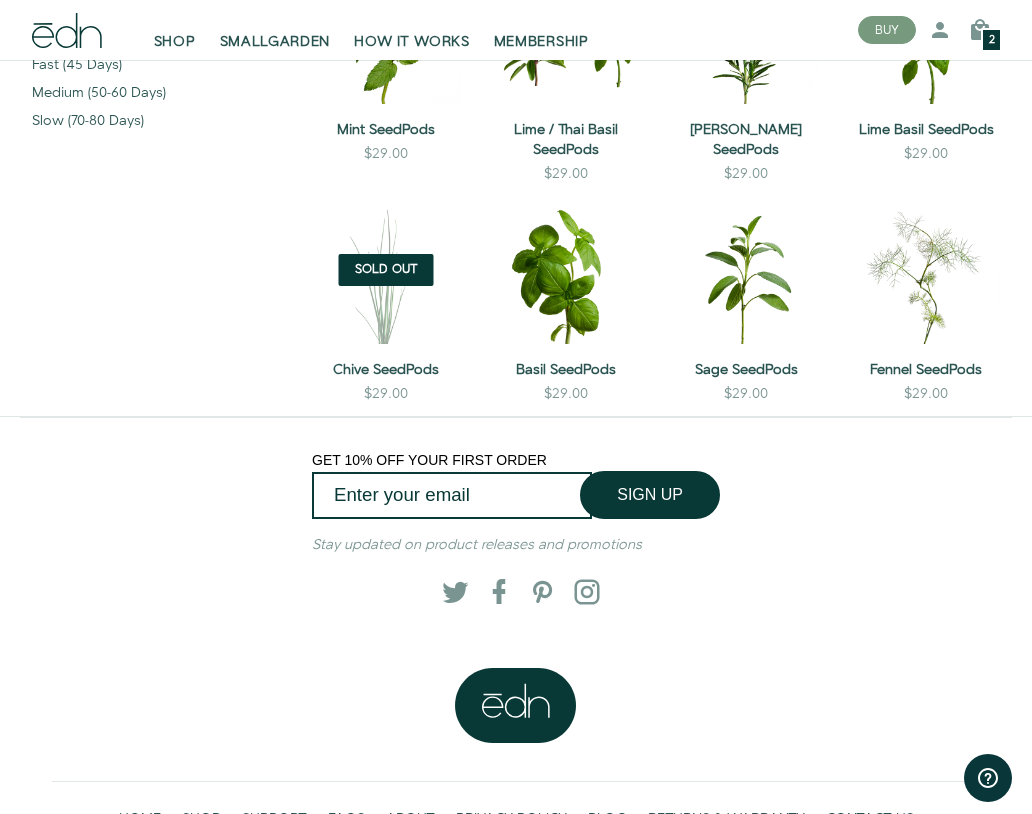 click on "QUICK VIEW" at bounding box center (926, 285) 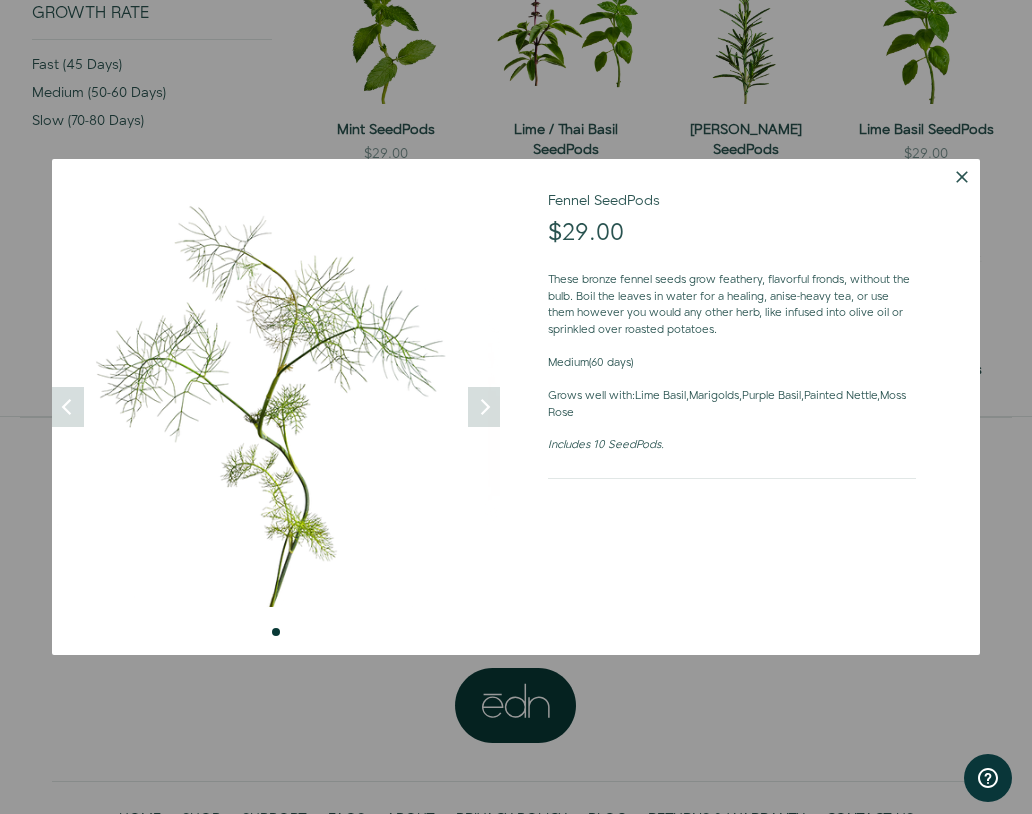 click at bounding box center [962, 177] 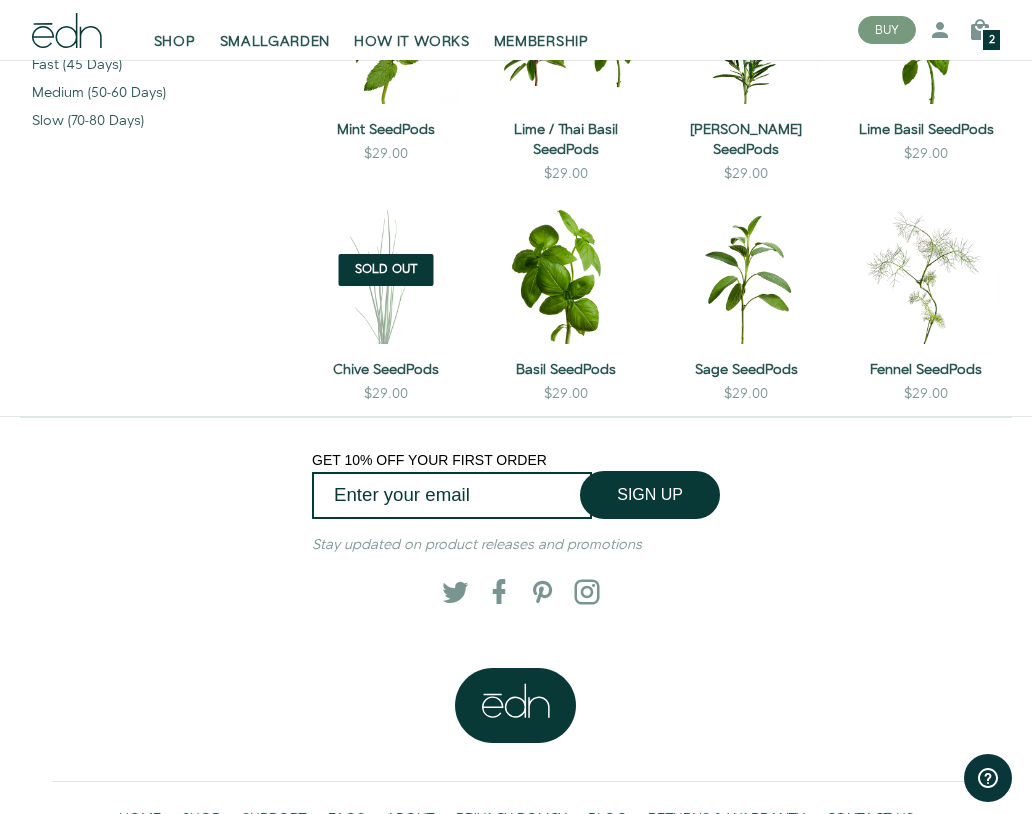 click on "ADD TO CART" at bounding box center (926, 331) 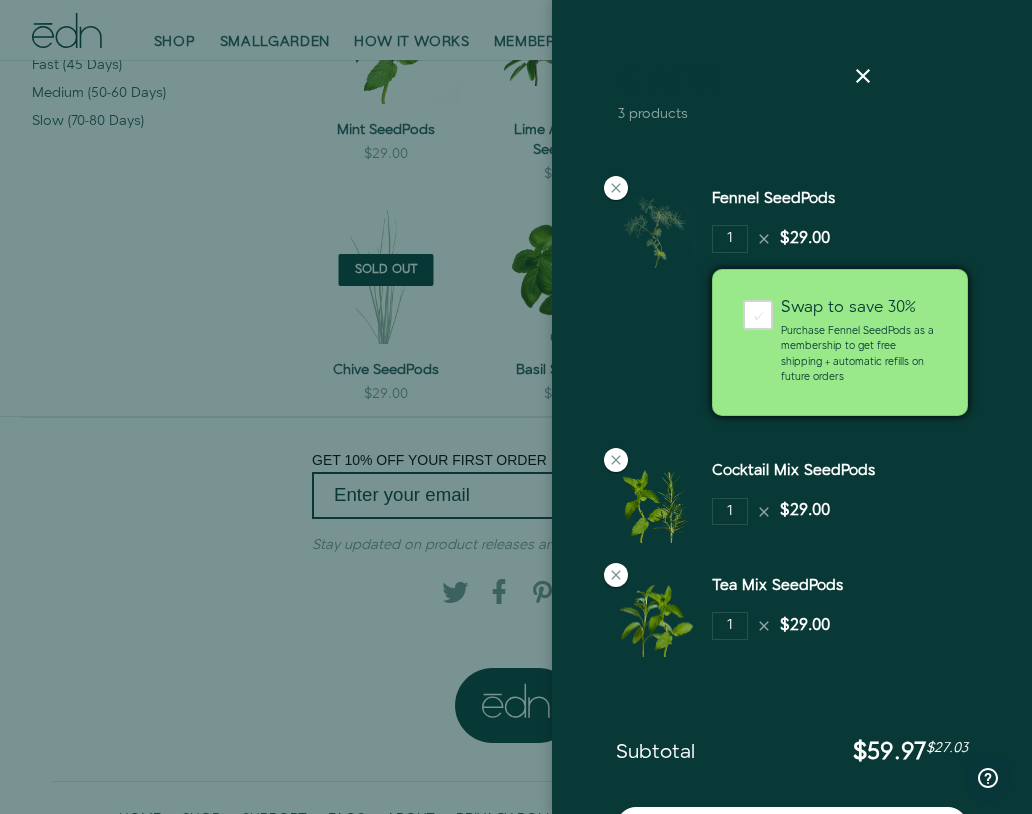 click at bounding box center (516, 407) 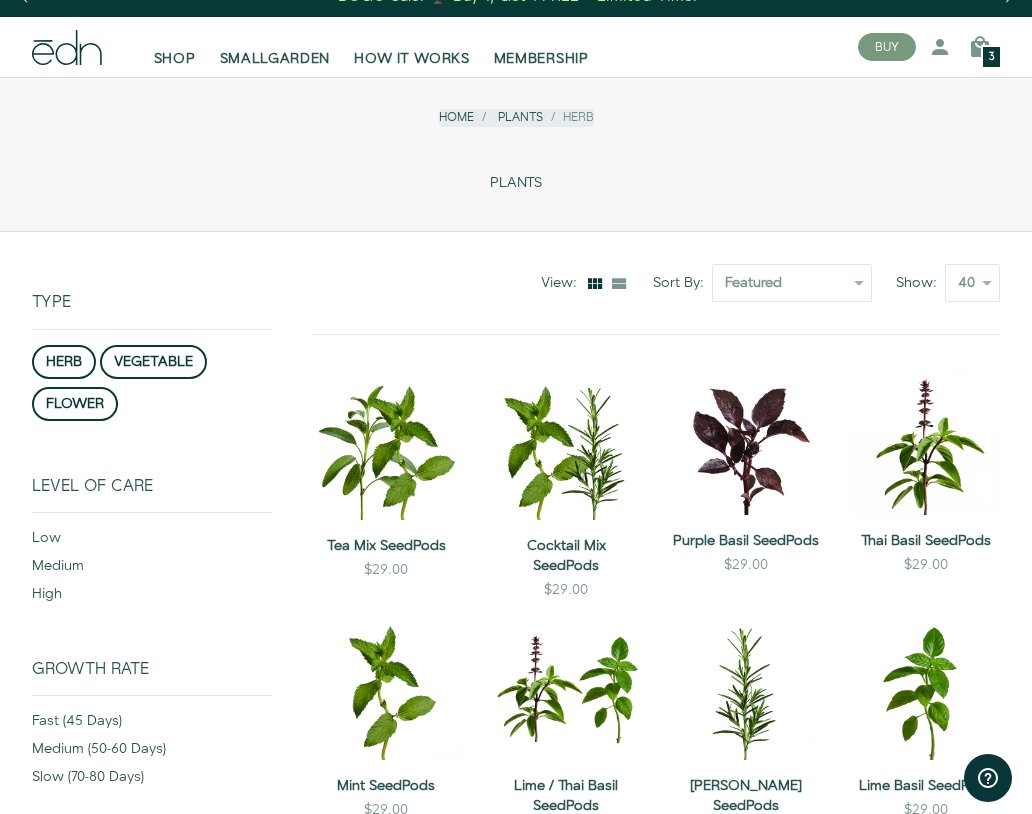 scroll, scrollTop: 22, scrollLeft: 0, axis: vertical 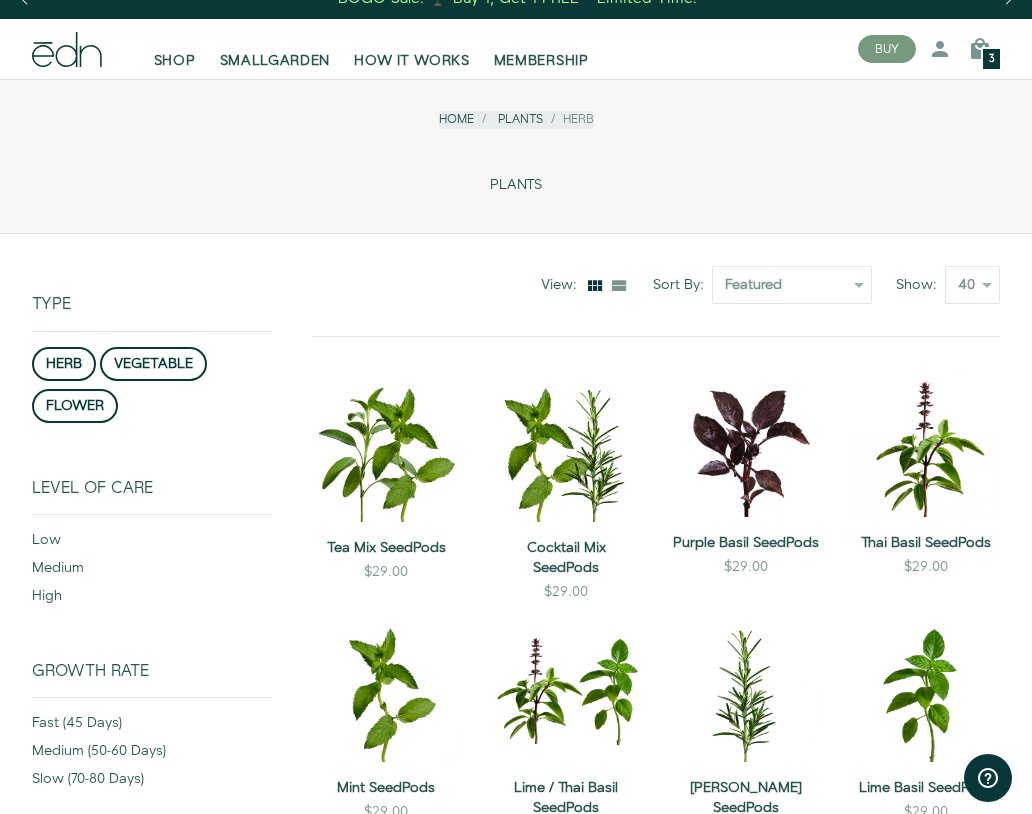 click on "vegetable" at bounding box center [153, 364] 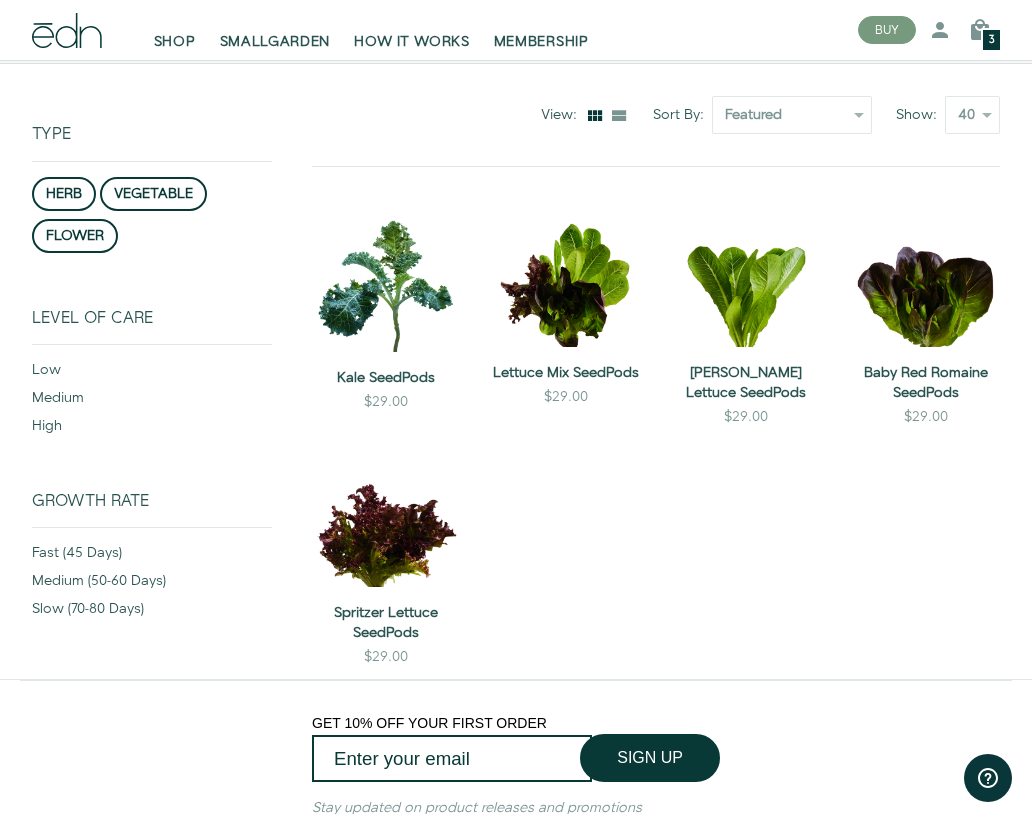 scroll, scrollTop: 255, scrollLeft: 0, axis: vertical 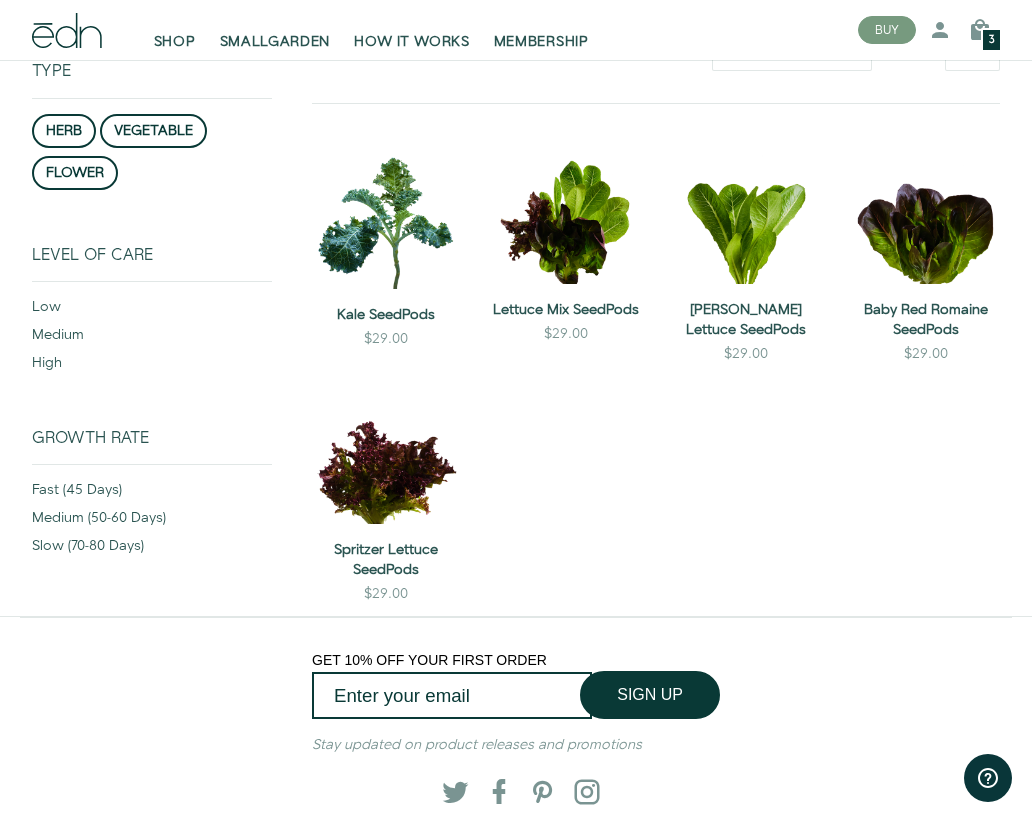 click on "QUICK VIEW" at bounding box center (566, 225) 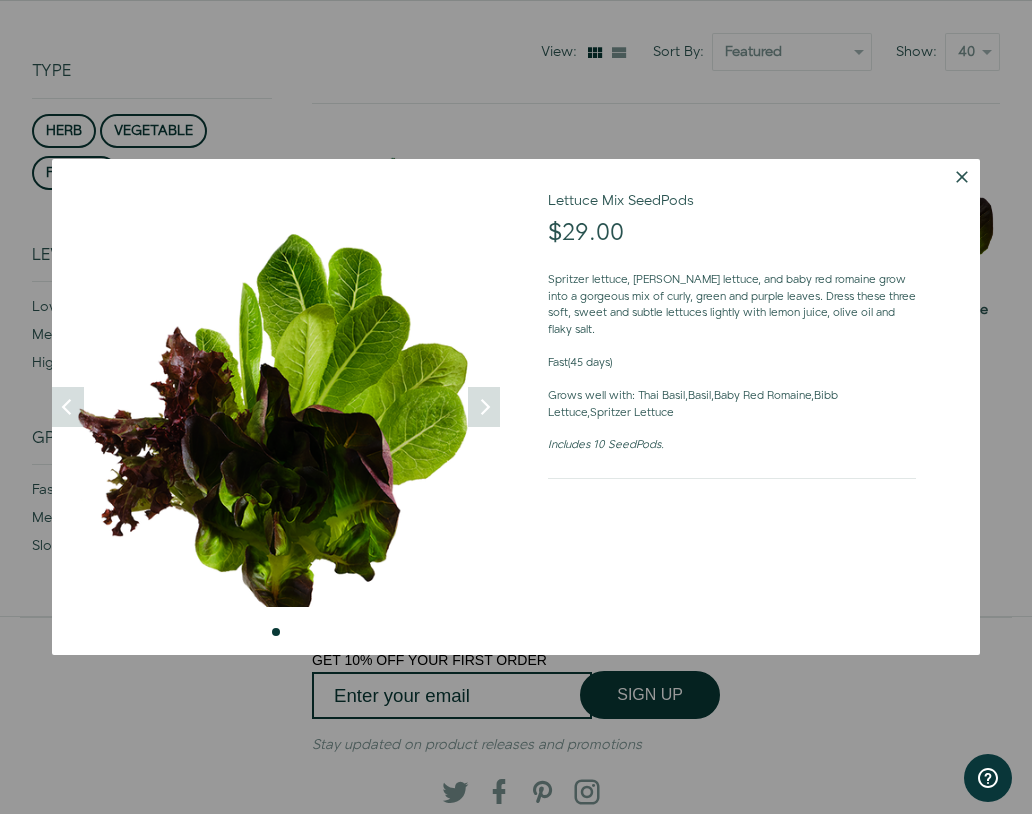 click at bounding box center (962, 177) 